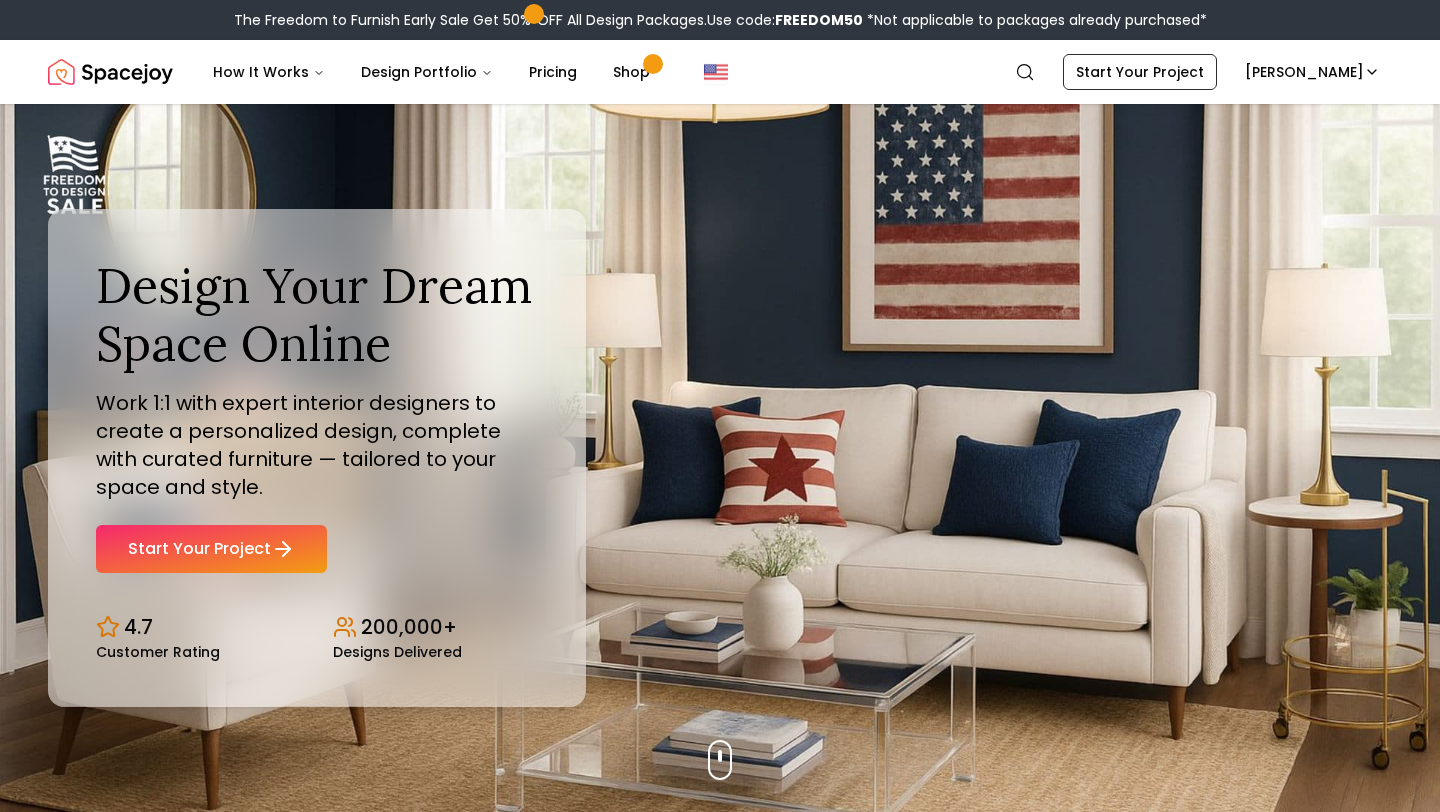 scroll, scrollTop: 0, scrollLeft: 0, axis: both 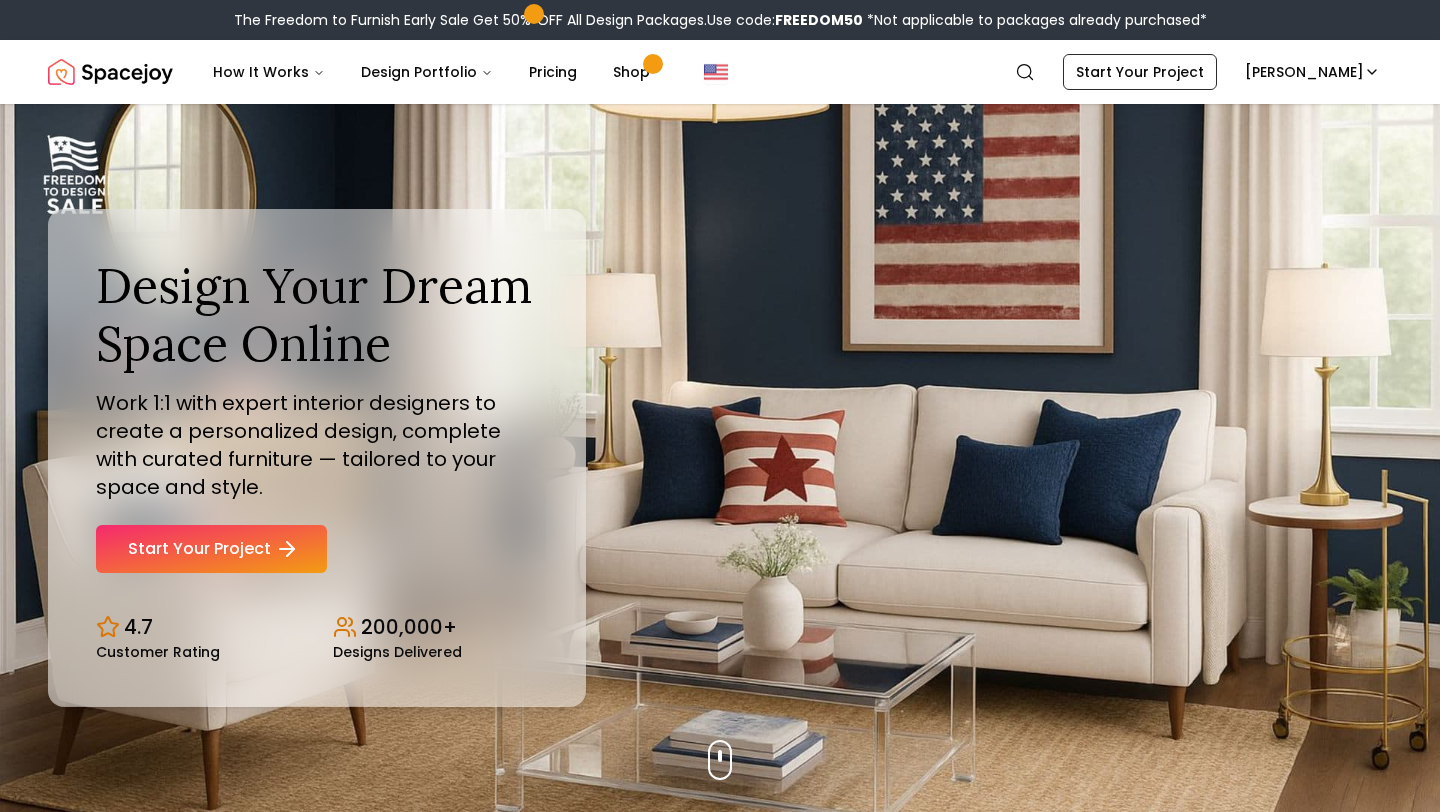 click on "Start Your Project" at bounding box center (211, 549) 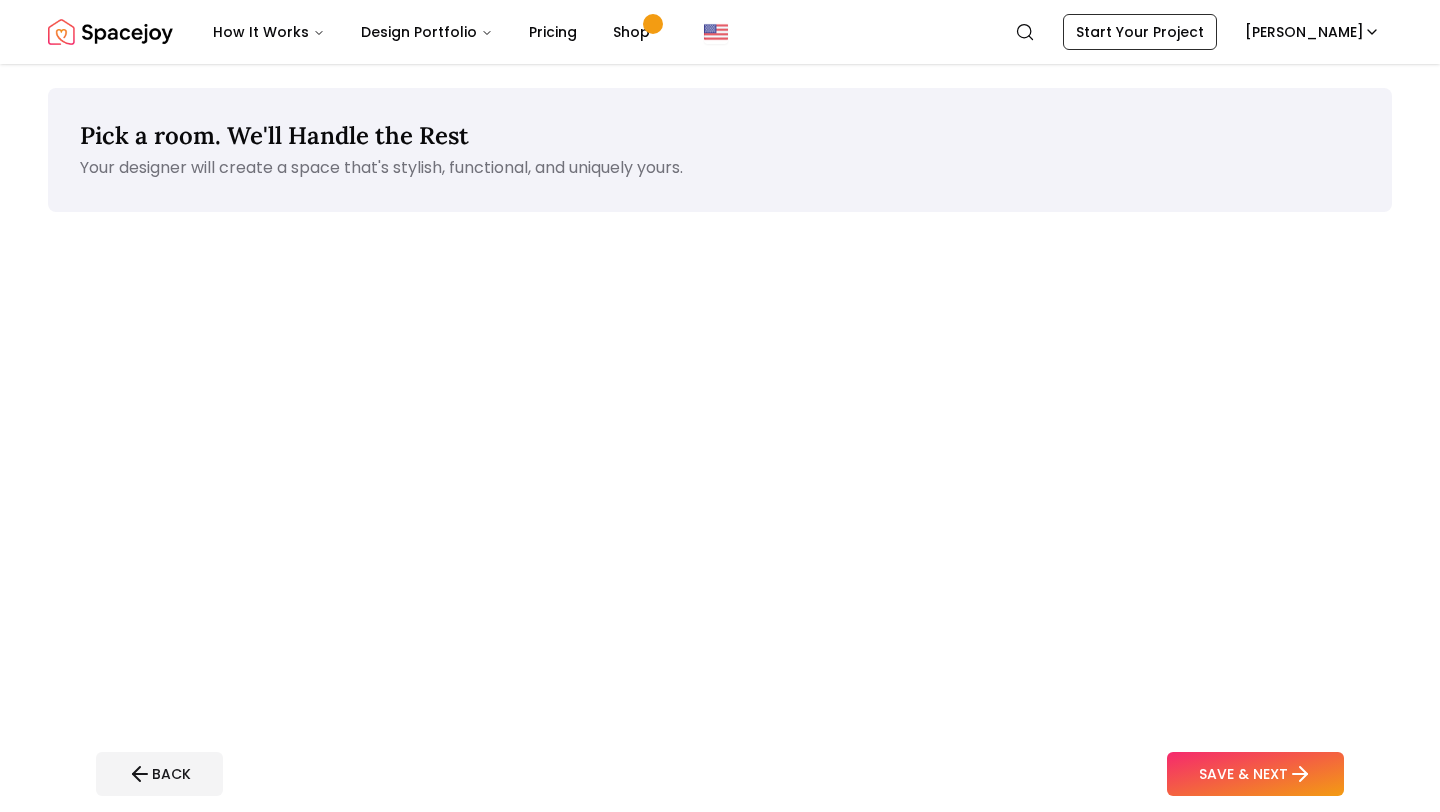 scroll, scrollTop: 0, scrollLeft: 0, axis: both 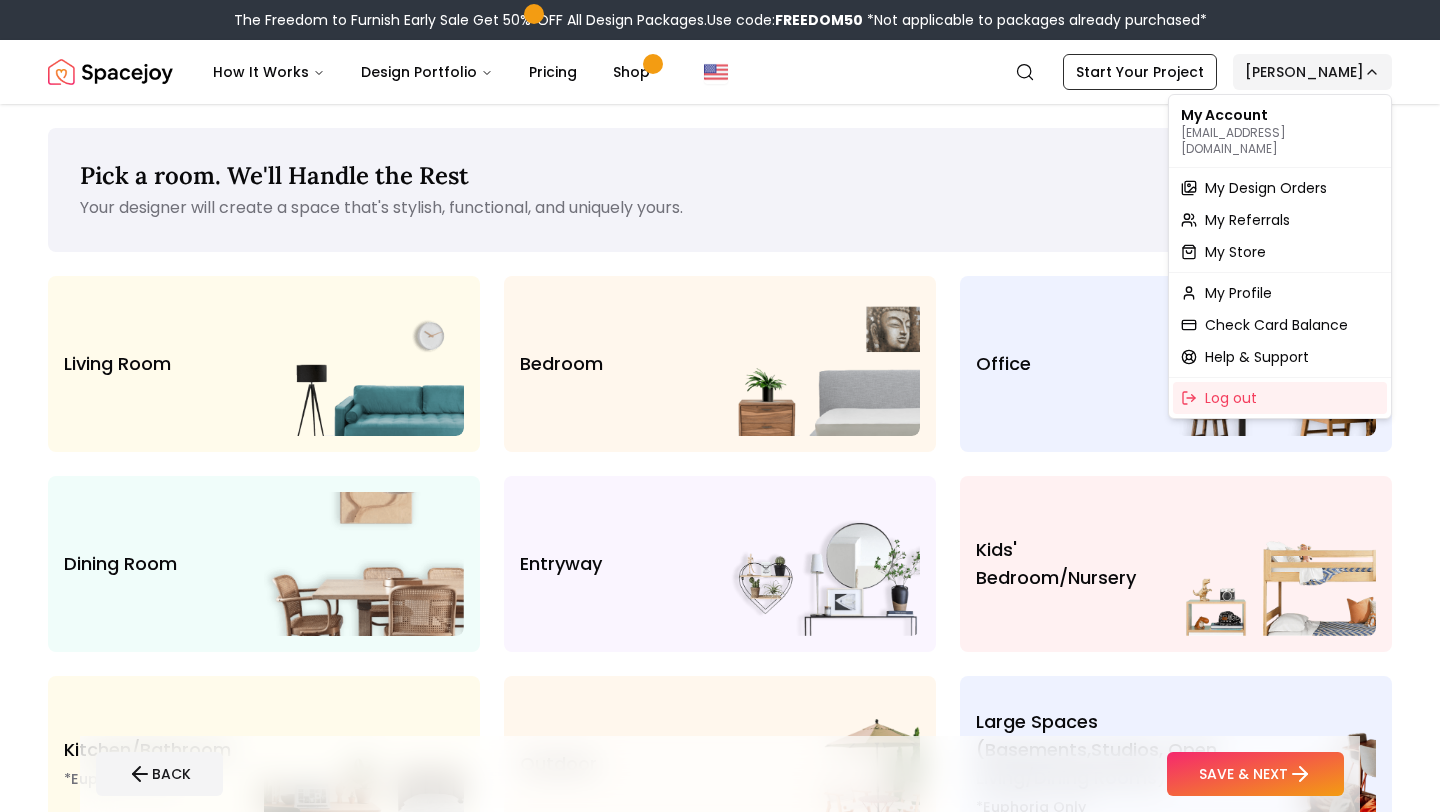 click on "The Freedom to Furnish Early Sale Get 50% OFF All Design Packages.  Use code:  FREEDOM50   *Not applicable to packages already purchased* Spacejoy How It Works   Design Portfolio   Pricing Shop Search Start Your Project   [PERSON_NAME] Pick a room. We'll Handle the Rest Your designer will create a space that's stylish, functional, and uniquely yours. Living Room Bedroom Office Dining Room entryway Kids' Bedroom/Nursery Kitchen/Bathroom
*Euphoria Only Outdoor Large Spaces (Basements,Studios,
Open living/dining rooms)
*Euphoria Only BACK SAVE & NEXT Spacejoy is an online interior design platform that helps you create a personalized home with ease. Our experts craft stunning designs tailored to your style and needs, ensuring a stress-free journey. Preview your dream space before shopping, avoiding costly returns. quick links hire a designer customer stories interior design ideas style quiz gift cards check card balance support faqs refund policy return policies joyverse privacy policy connect with us Call us at" at bounding box center [720, 1205] 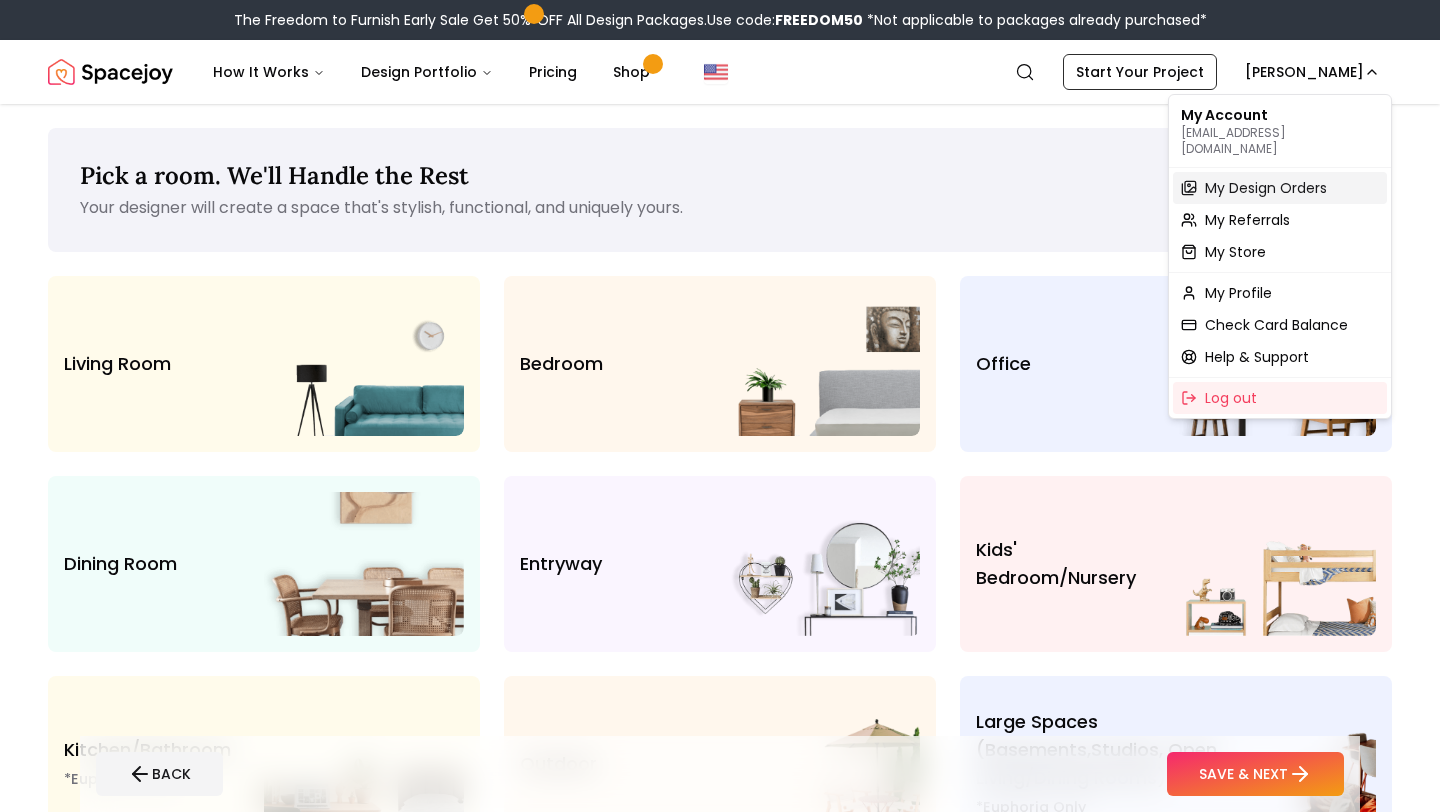 click on "My Design Orders" at bounding box center (1266, 188) 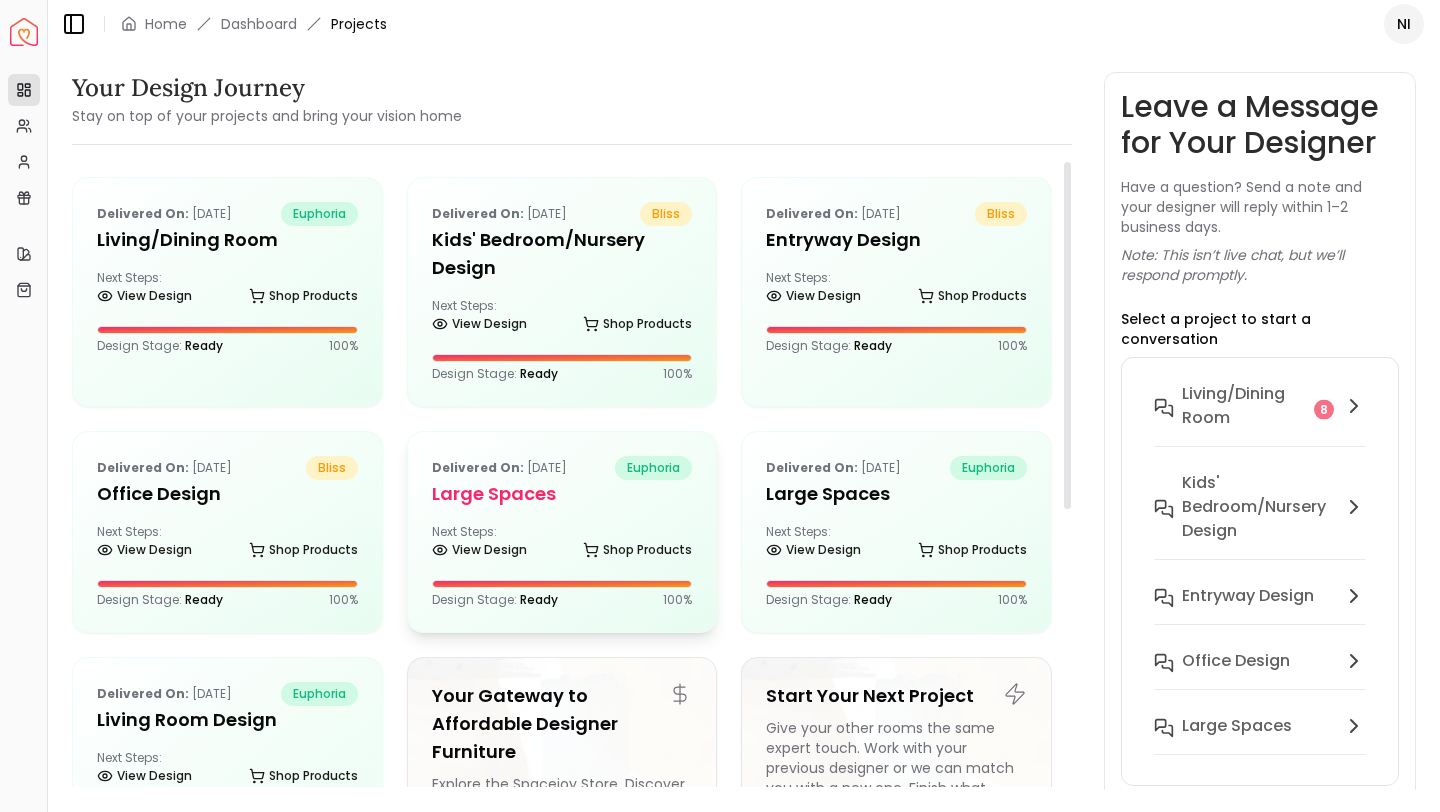click on "Next Steps: View Design Shop Products" at bounding box center (562, 544) 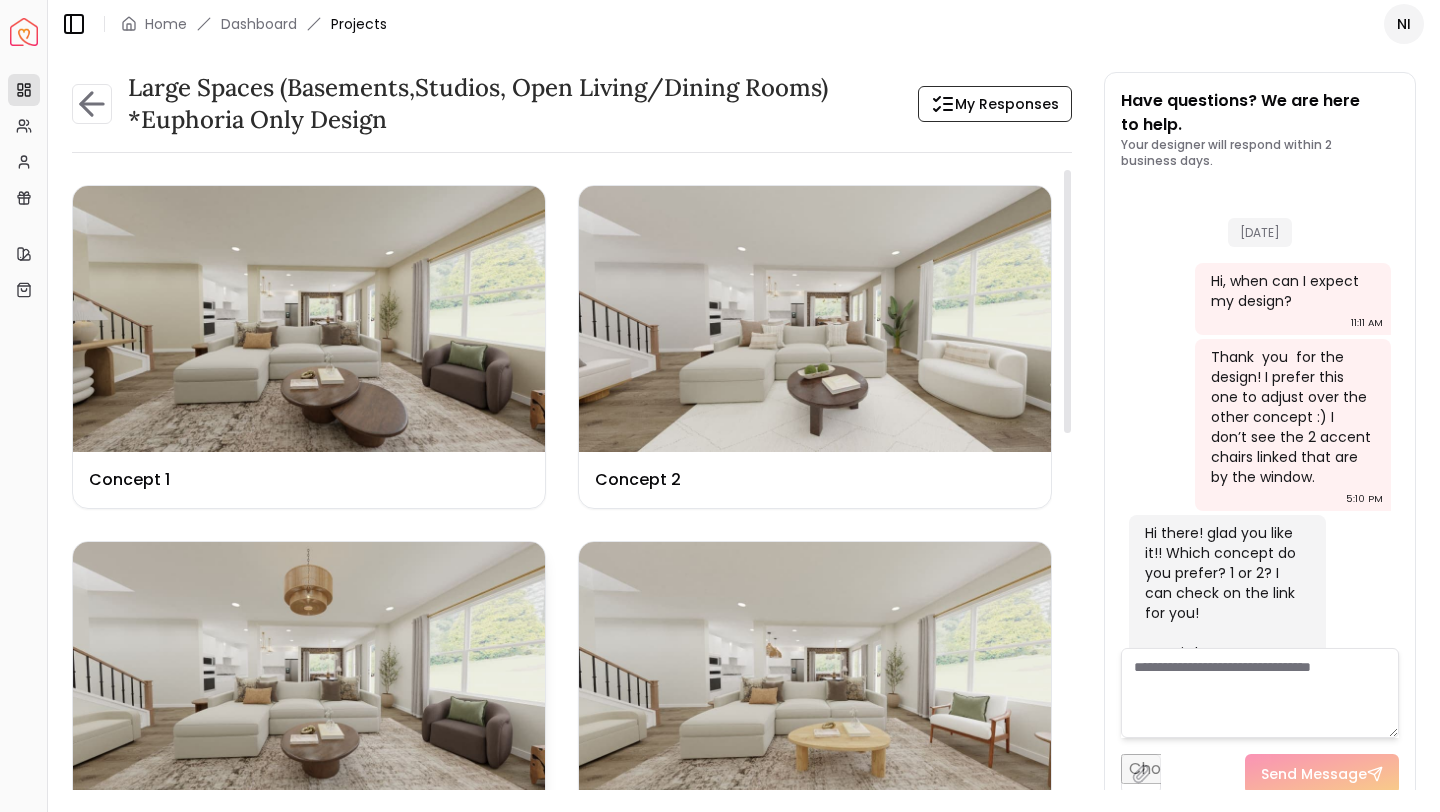 scroll, scrollTop: 4977, scrollLeft: 0, axis: vertical 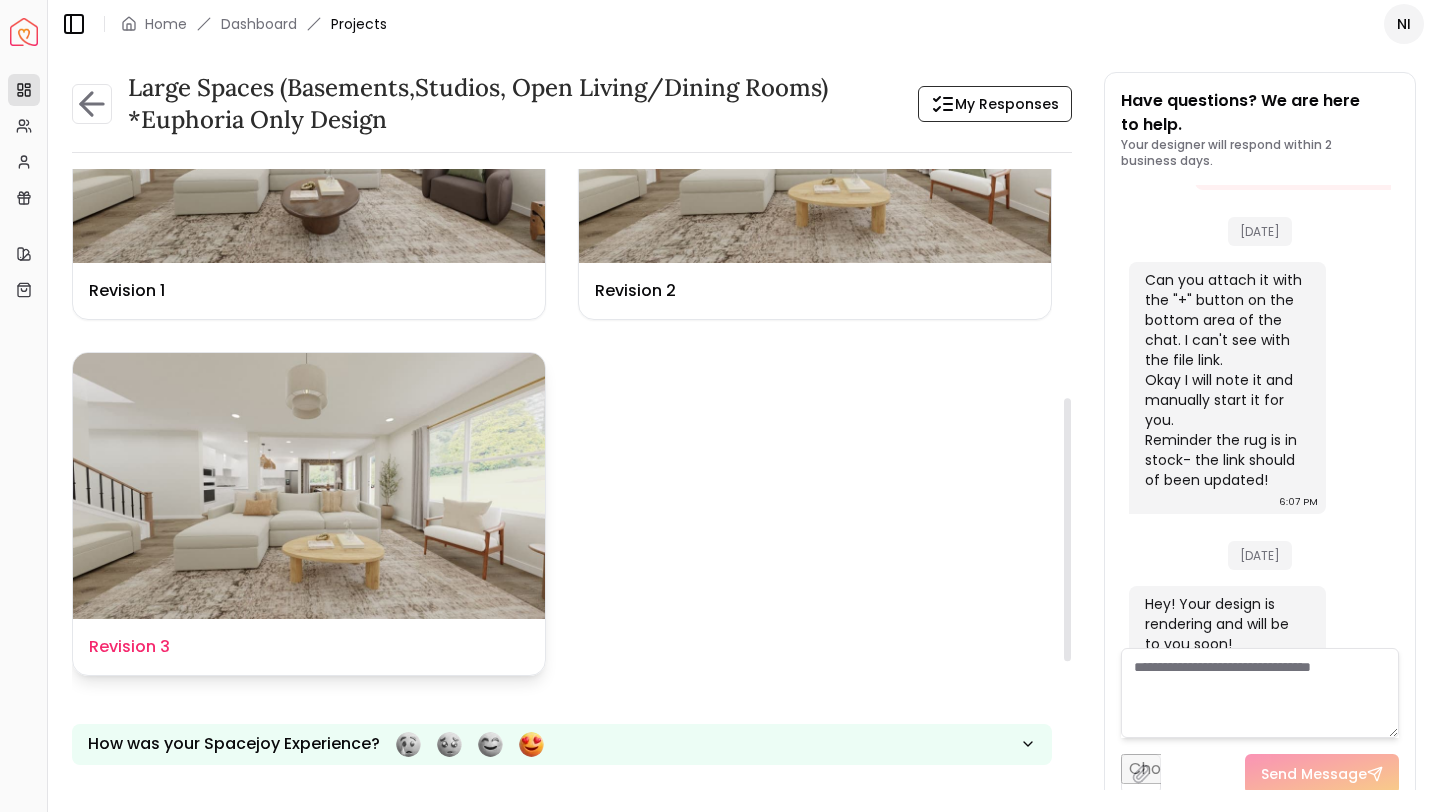 click on "Design Name Revision 3" at bounding box center [309, 647] 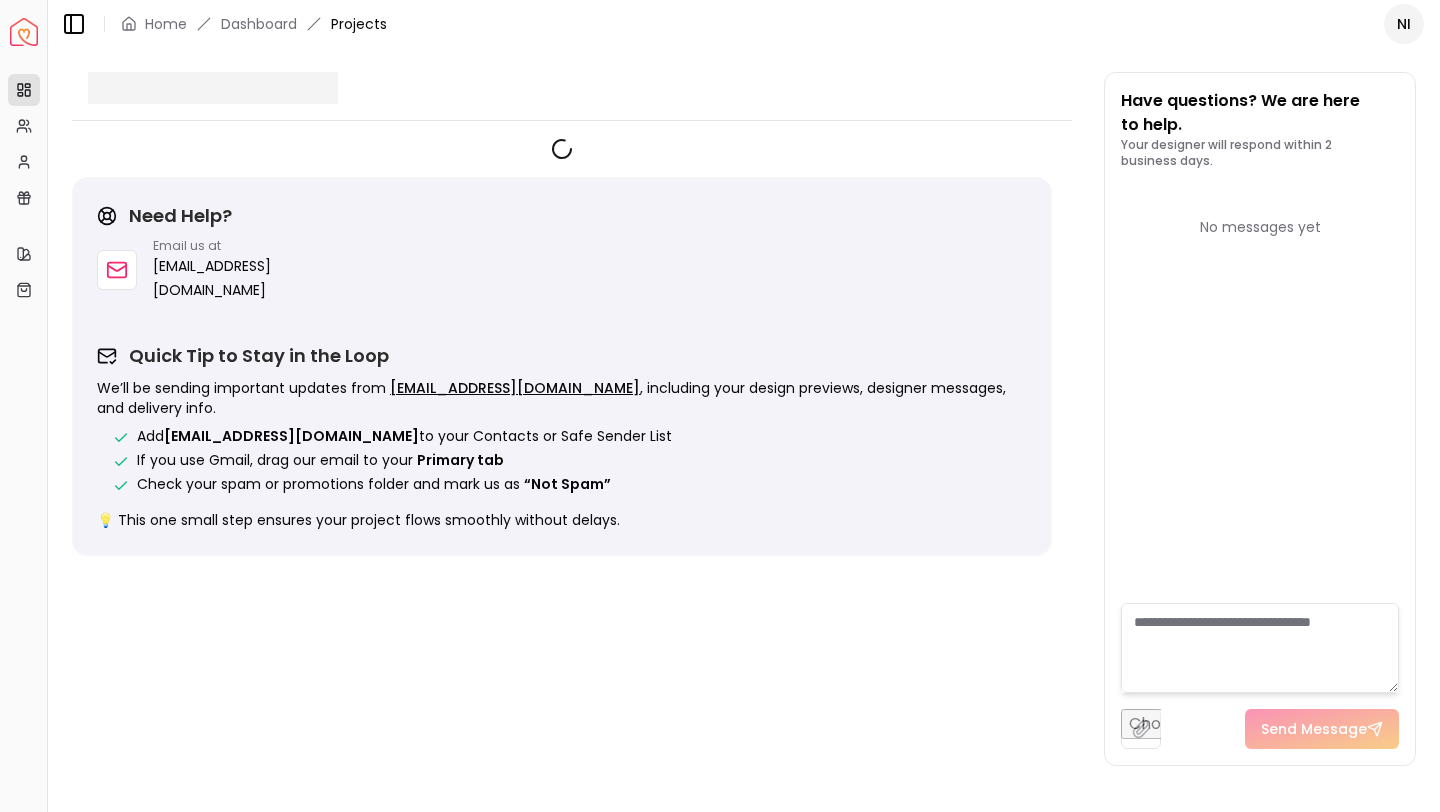 scroll, scrollTop: 0, scrollLeft: 0, axis: both 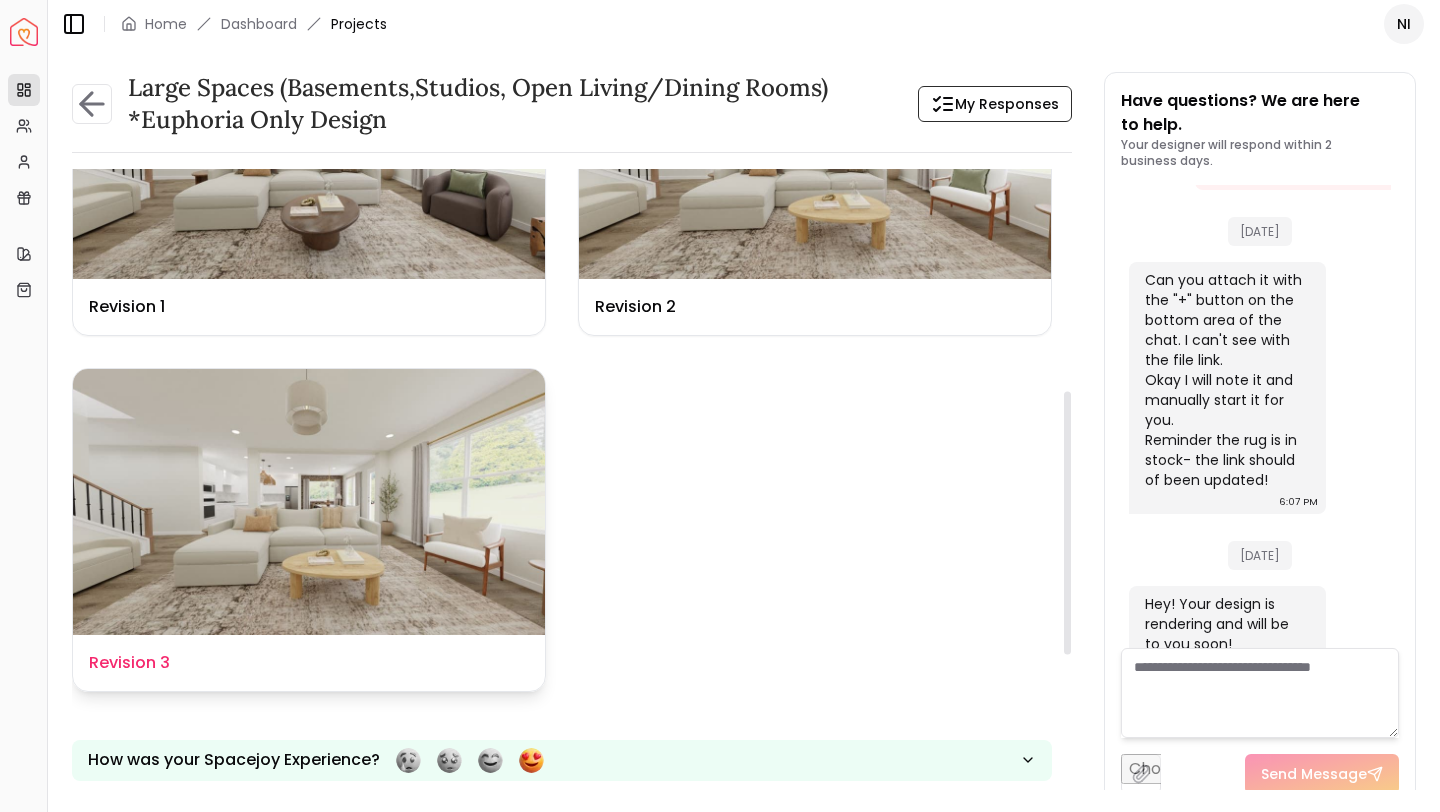 click on "Design Name Revision 3" at bounding box center (309, 663) 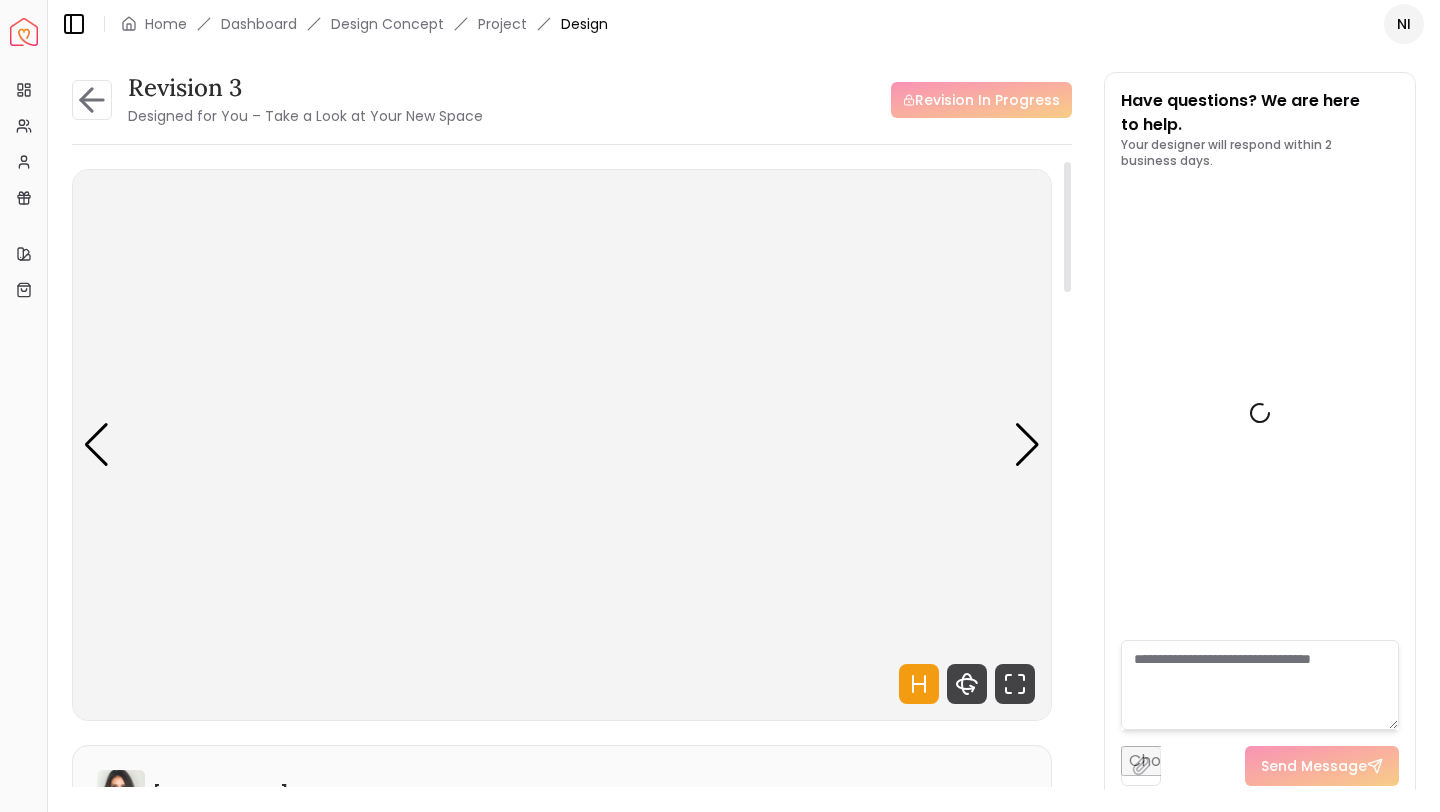 scroll, scrollTop: 4985, scrollLeft: 0, axis: vertical 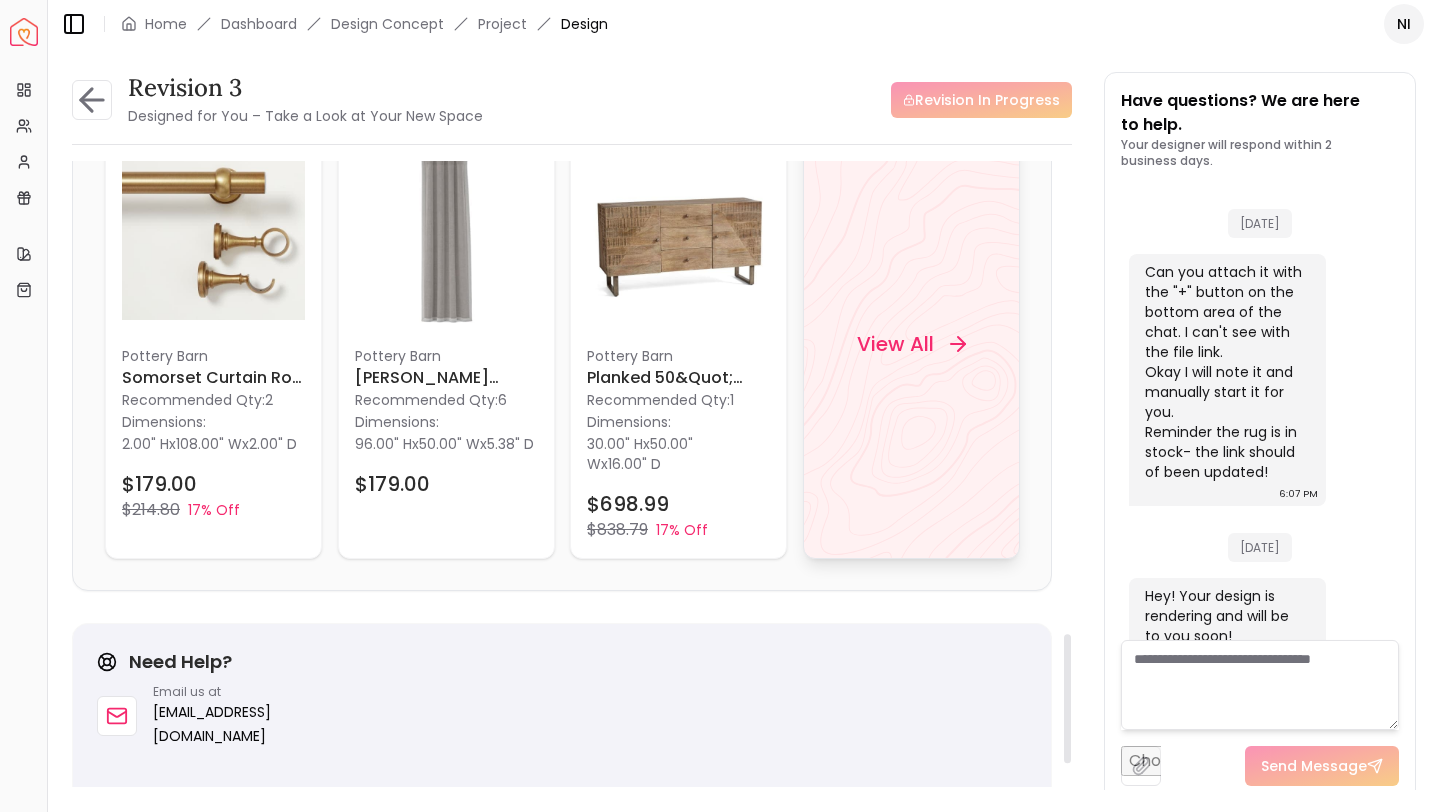 click on "View All" at bounding box center [910, 344] 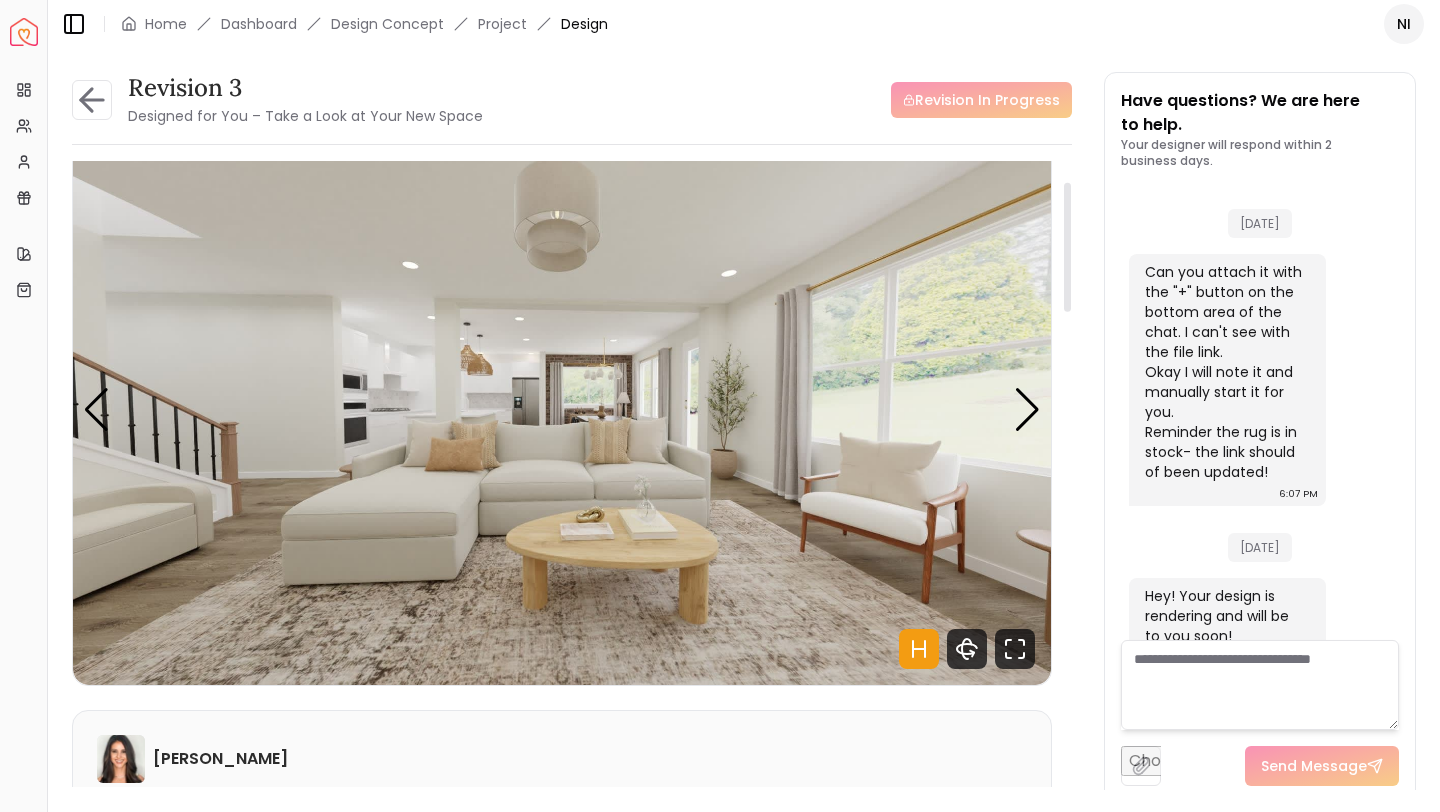 scroll, scrollTop: 0, scrollLeft: 0, axis: both 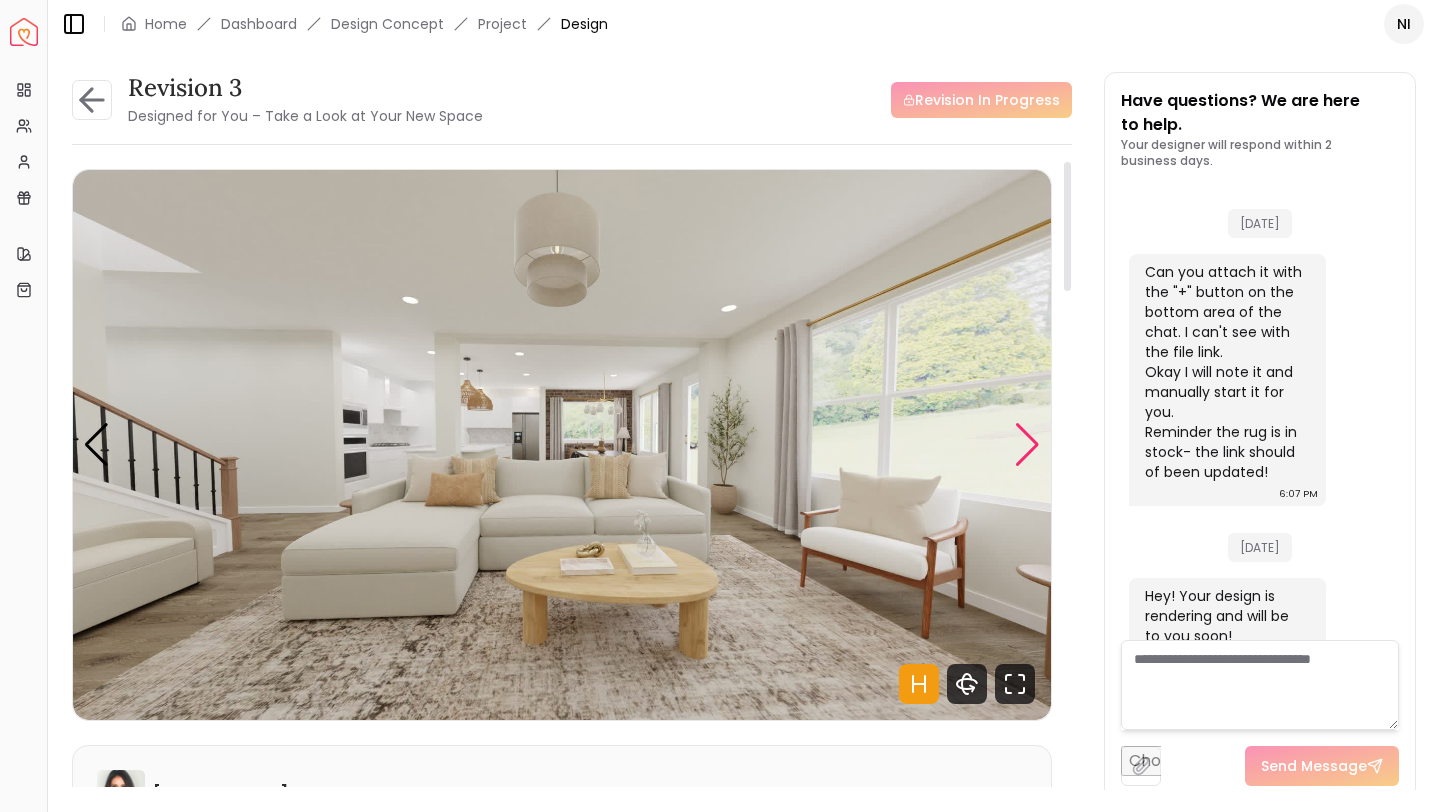 click at bounding box center [1027, 445] 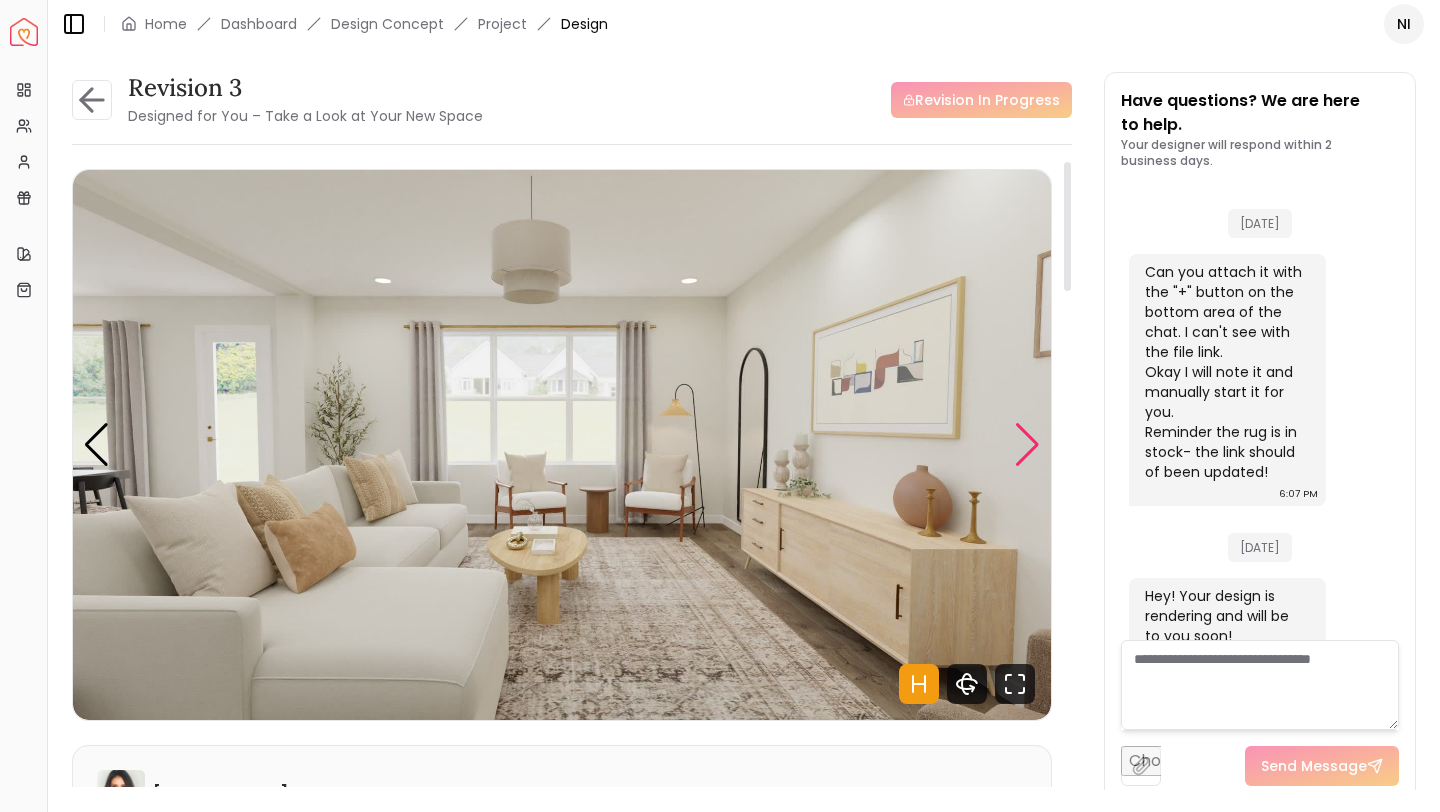 click at bounding box center [1027, 445] 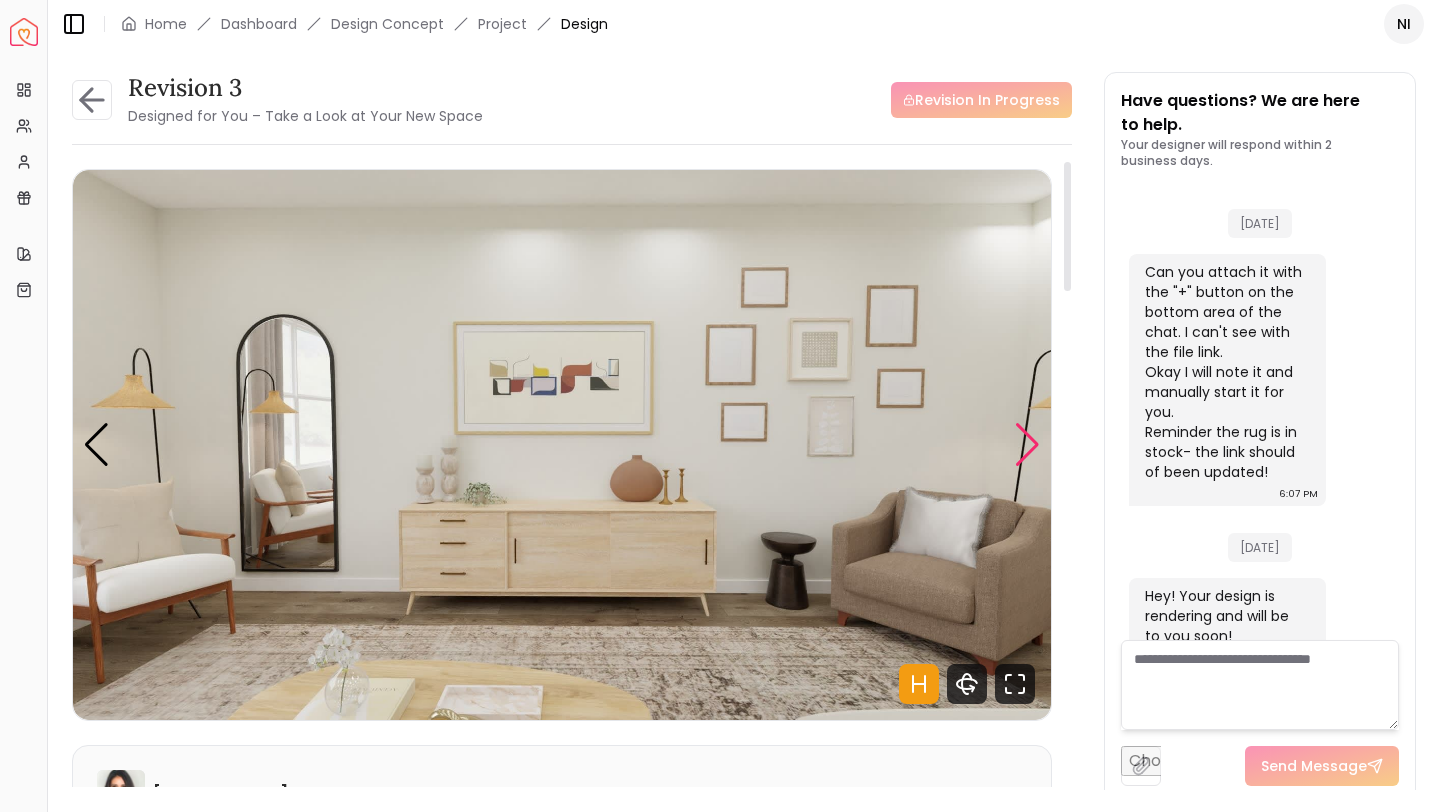 click at bounding box center [1027, 445] 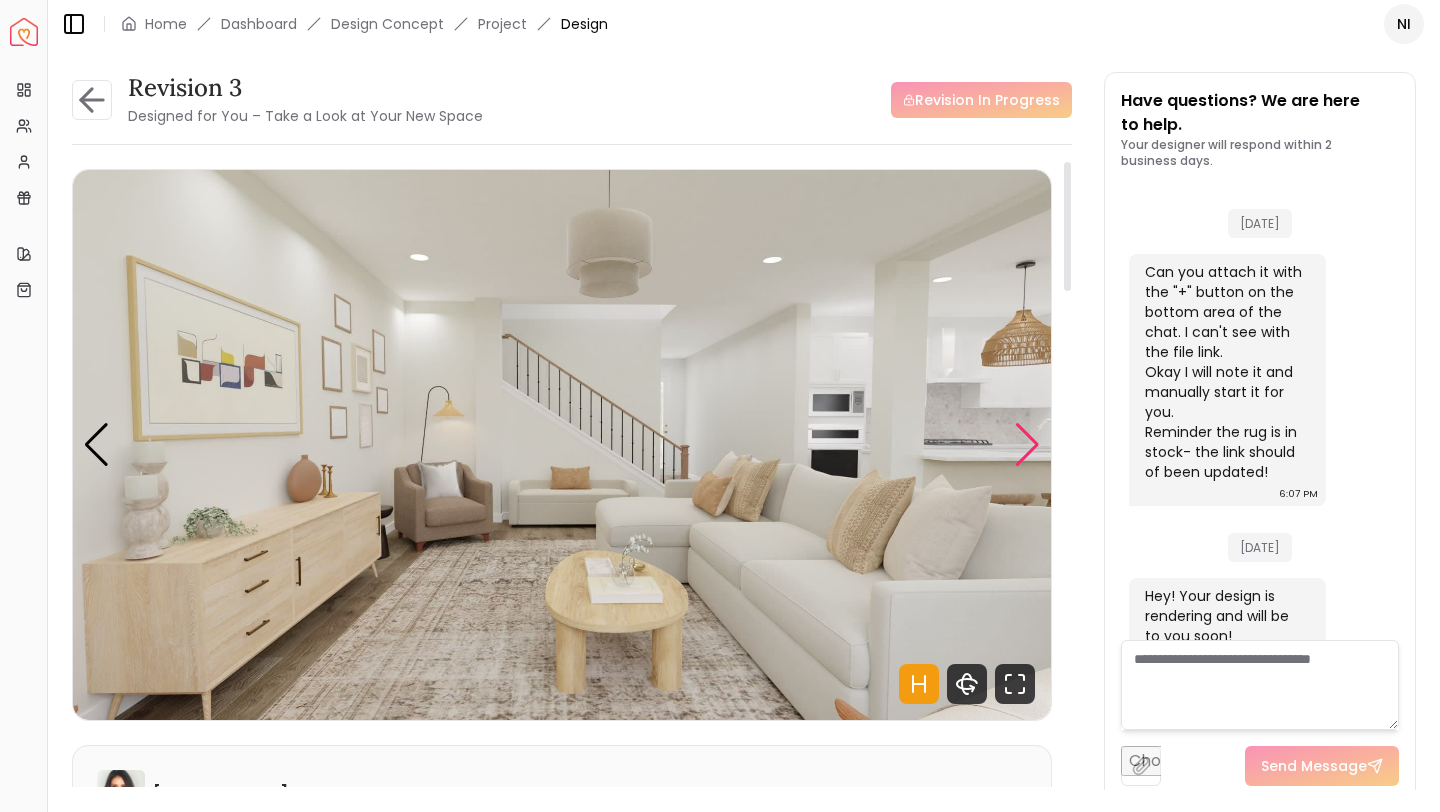 click at bounding box center [1027, 445] 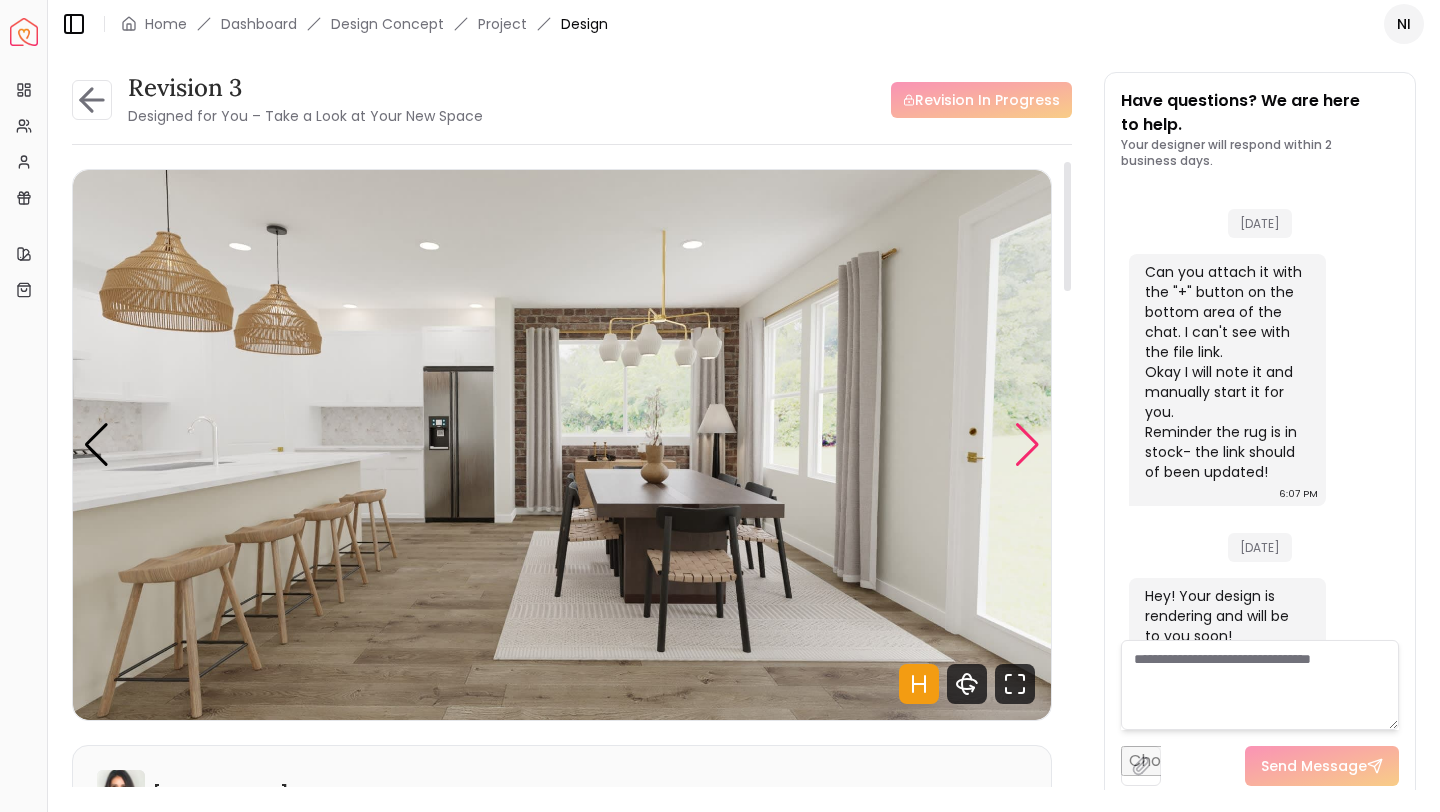 click at bounding box center (1027, 445) 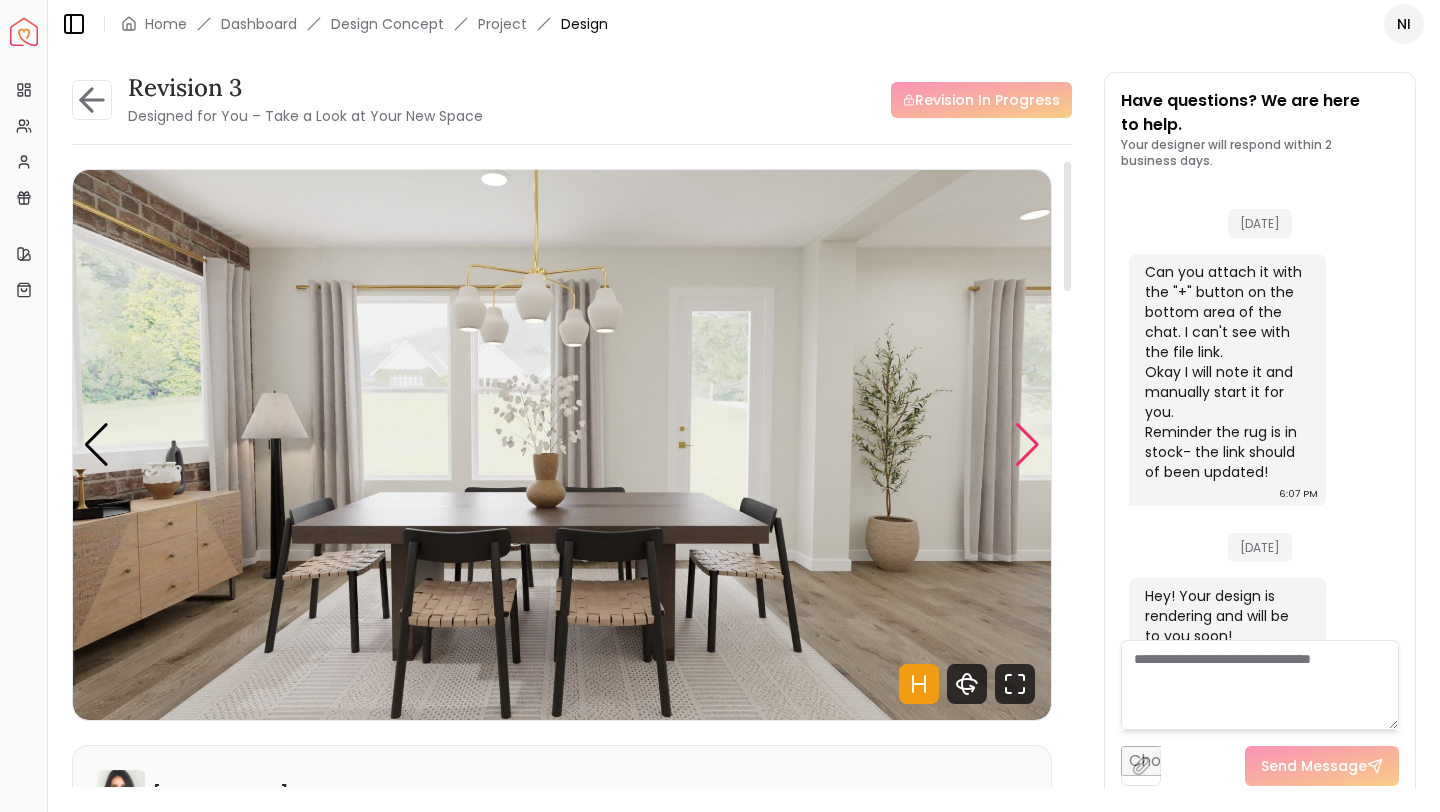 click at bounding box center (1027, 445) 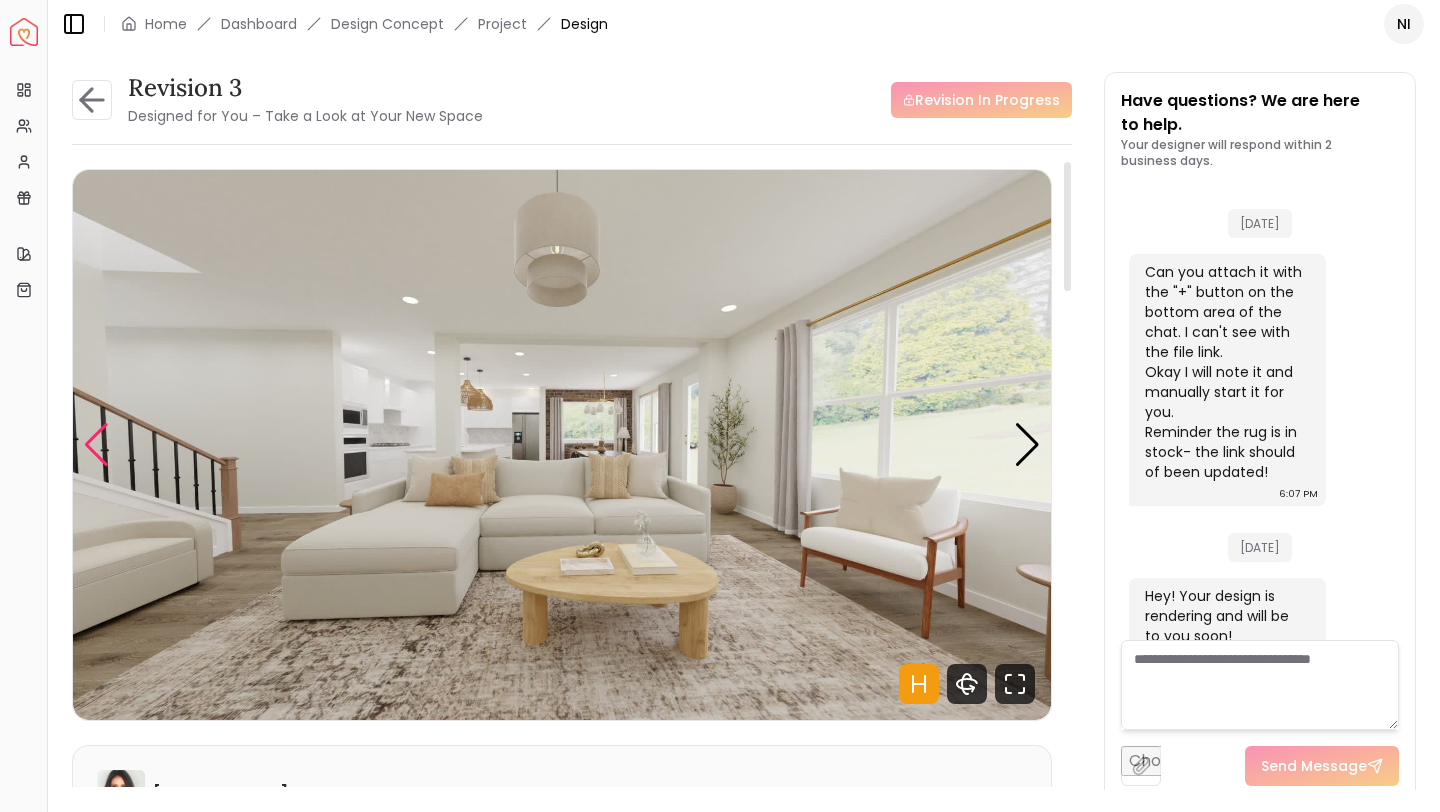 click at bounding box center (96, 445) 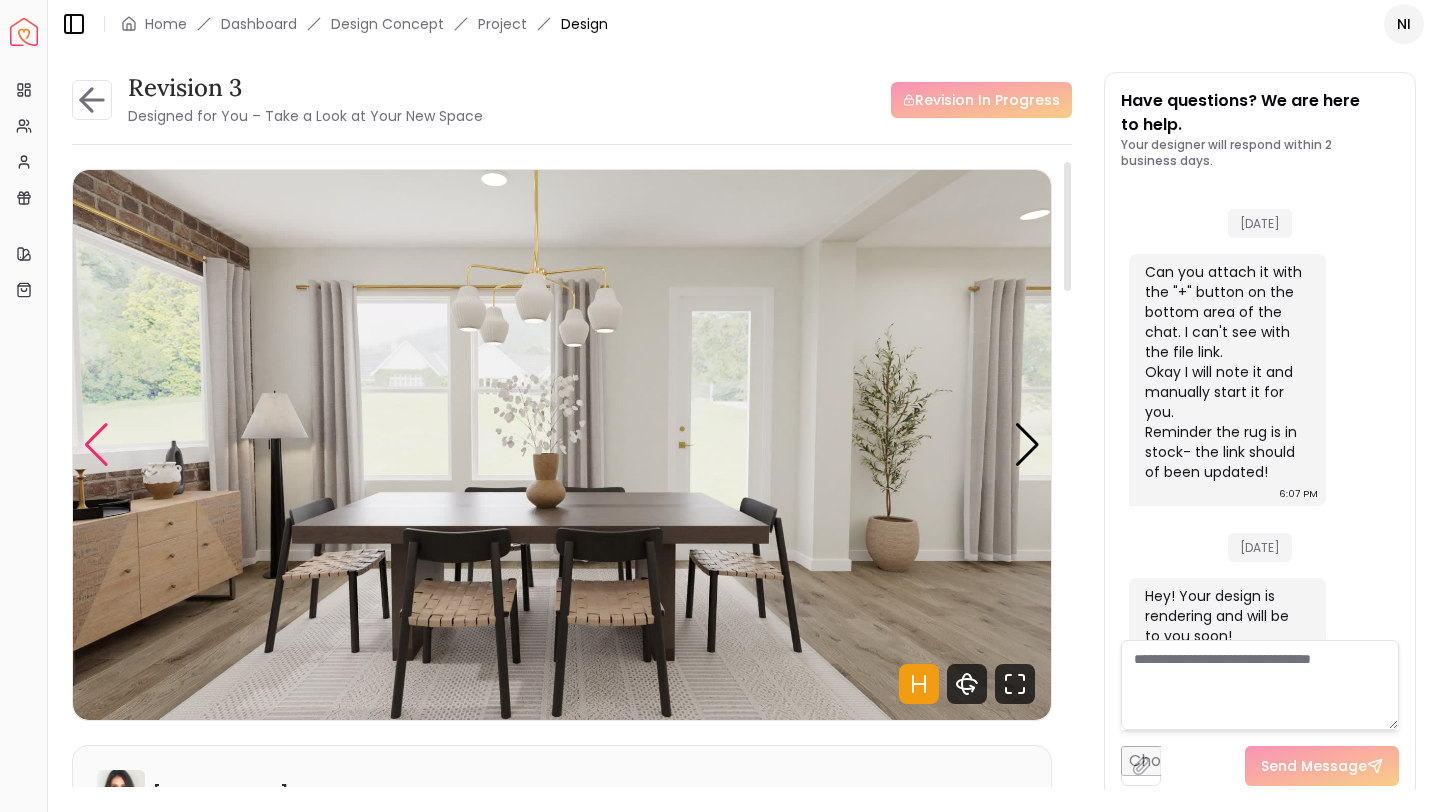click at bounding box center [96, 445] 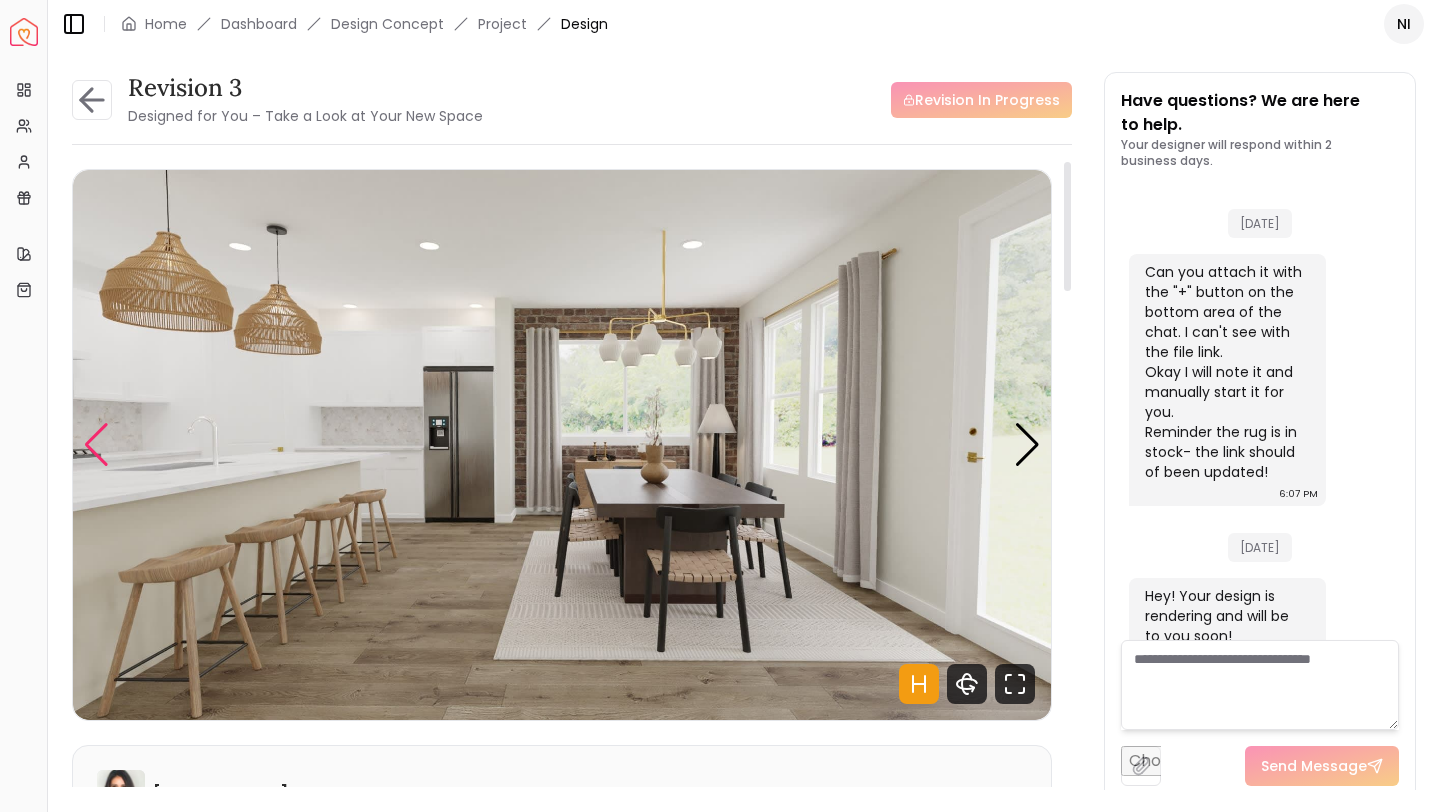 click at bounding box center [96, 445] 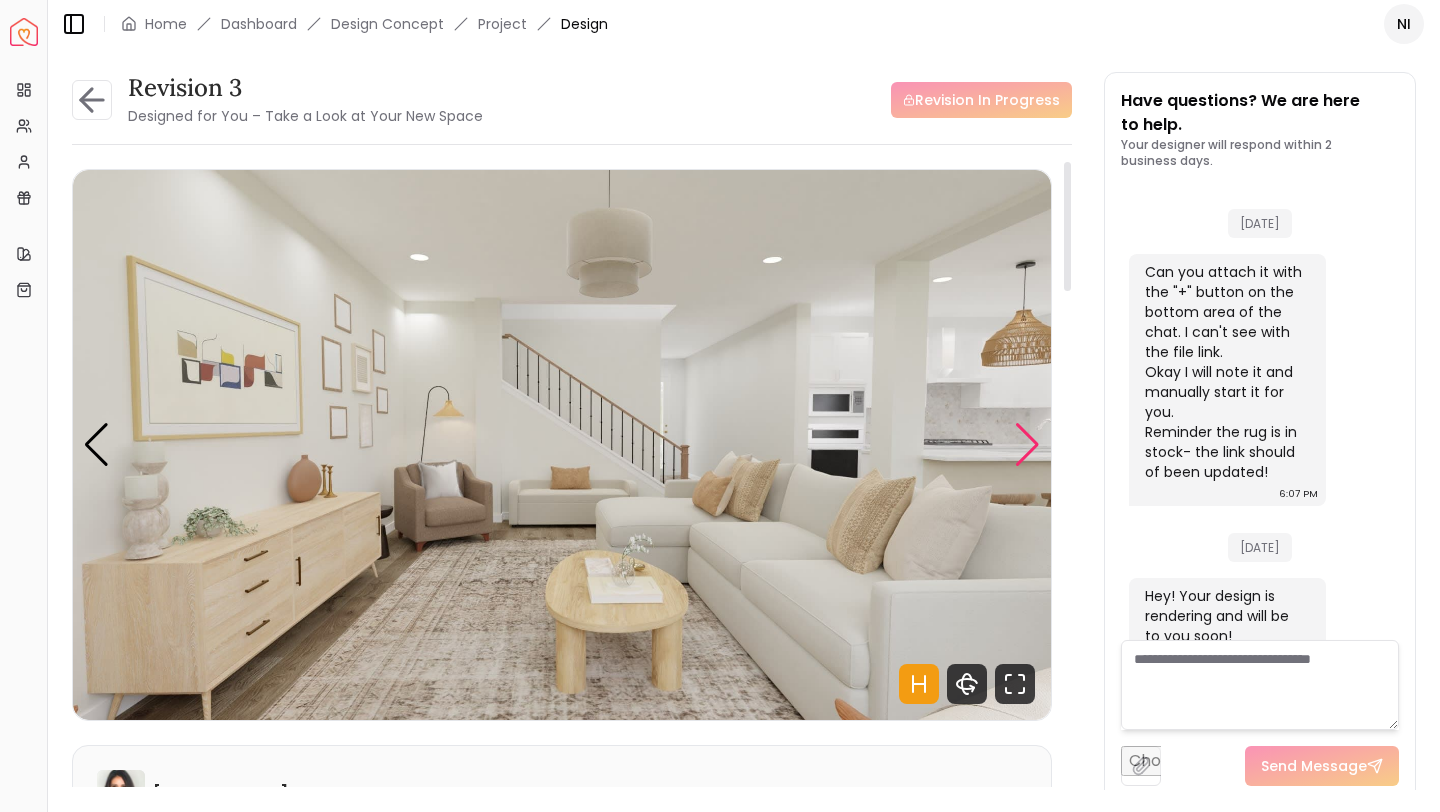 click at bounding box center [1027, 445] 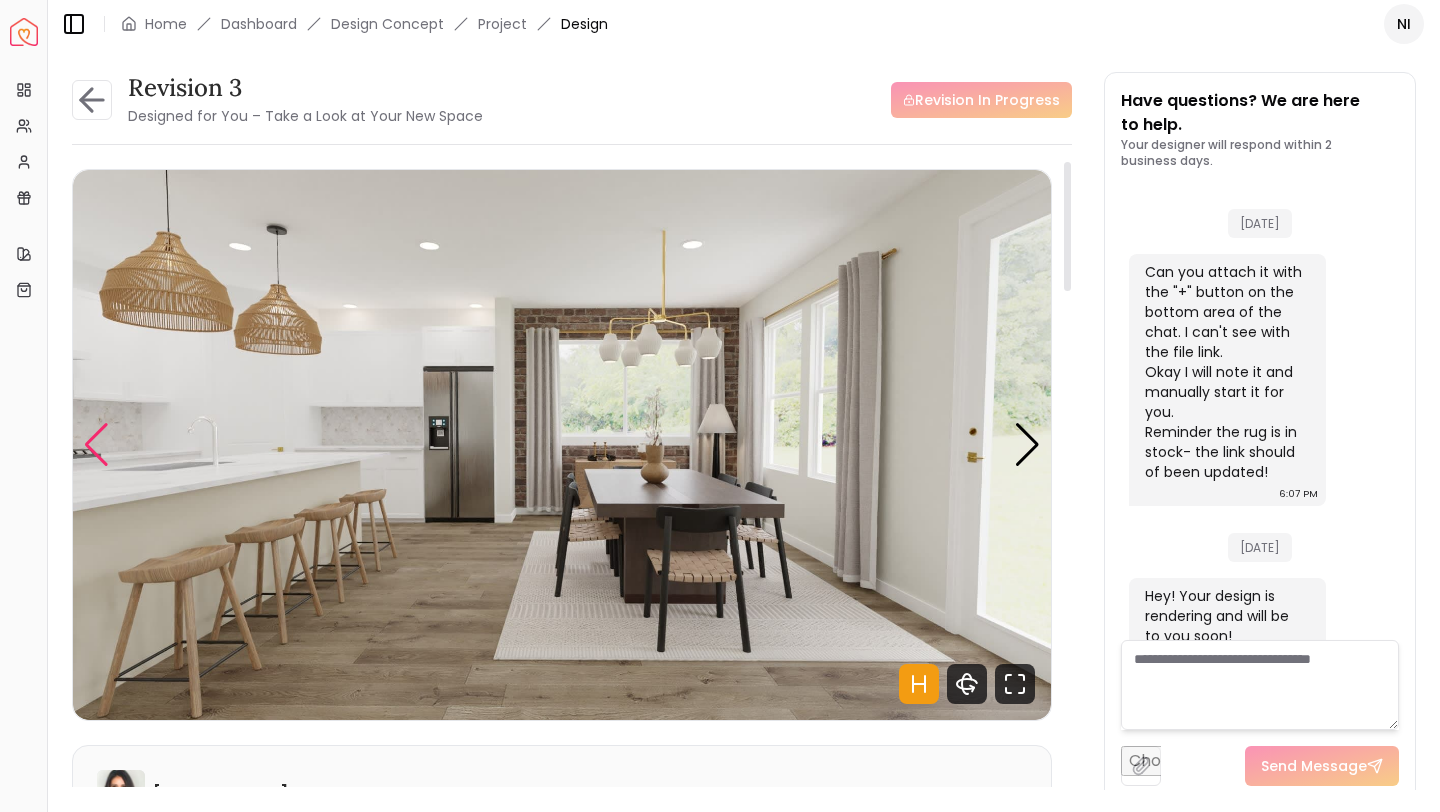 click at bounding box center (96, 445) 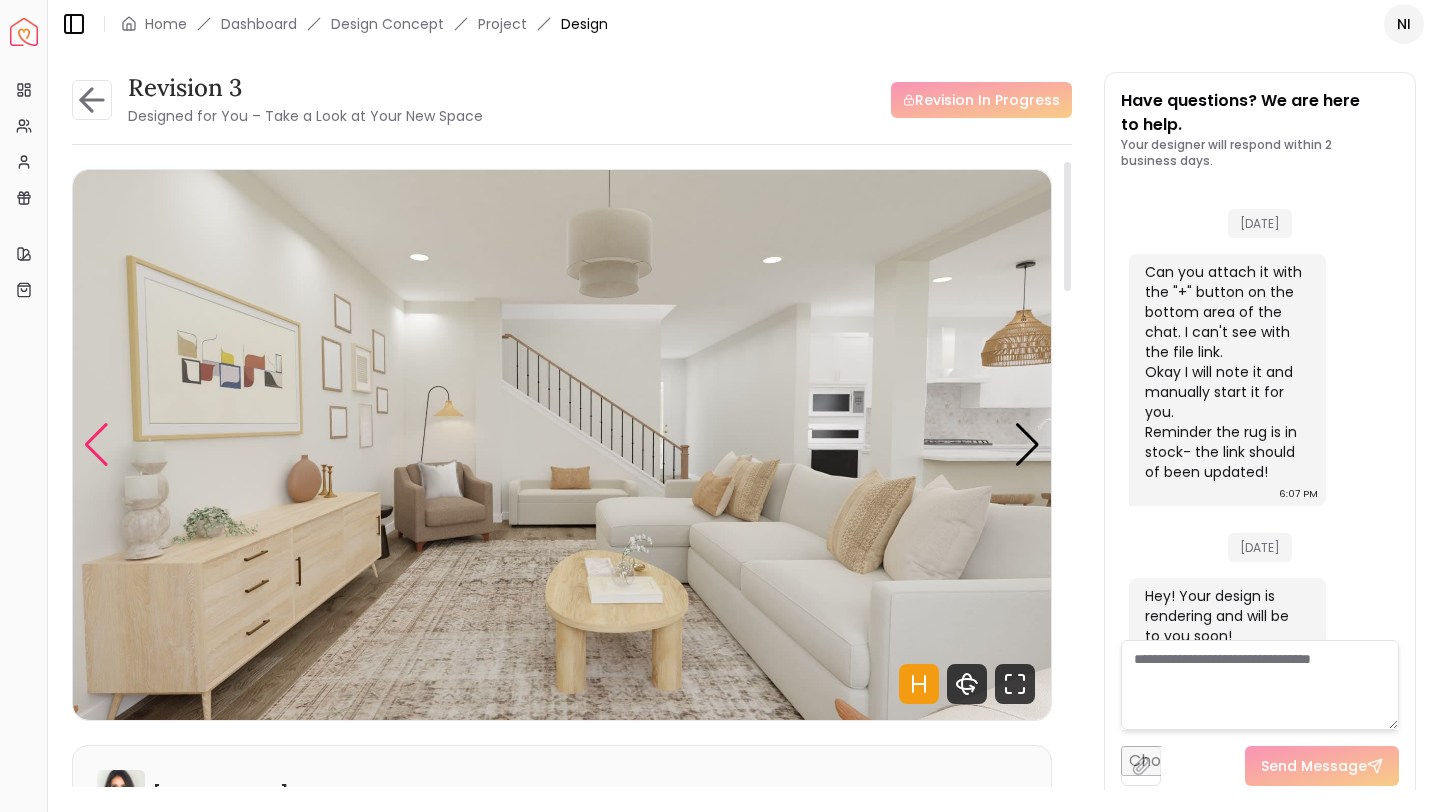 click at bounding box center (96, 445) 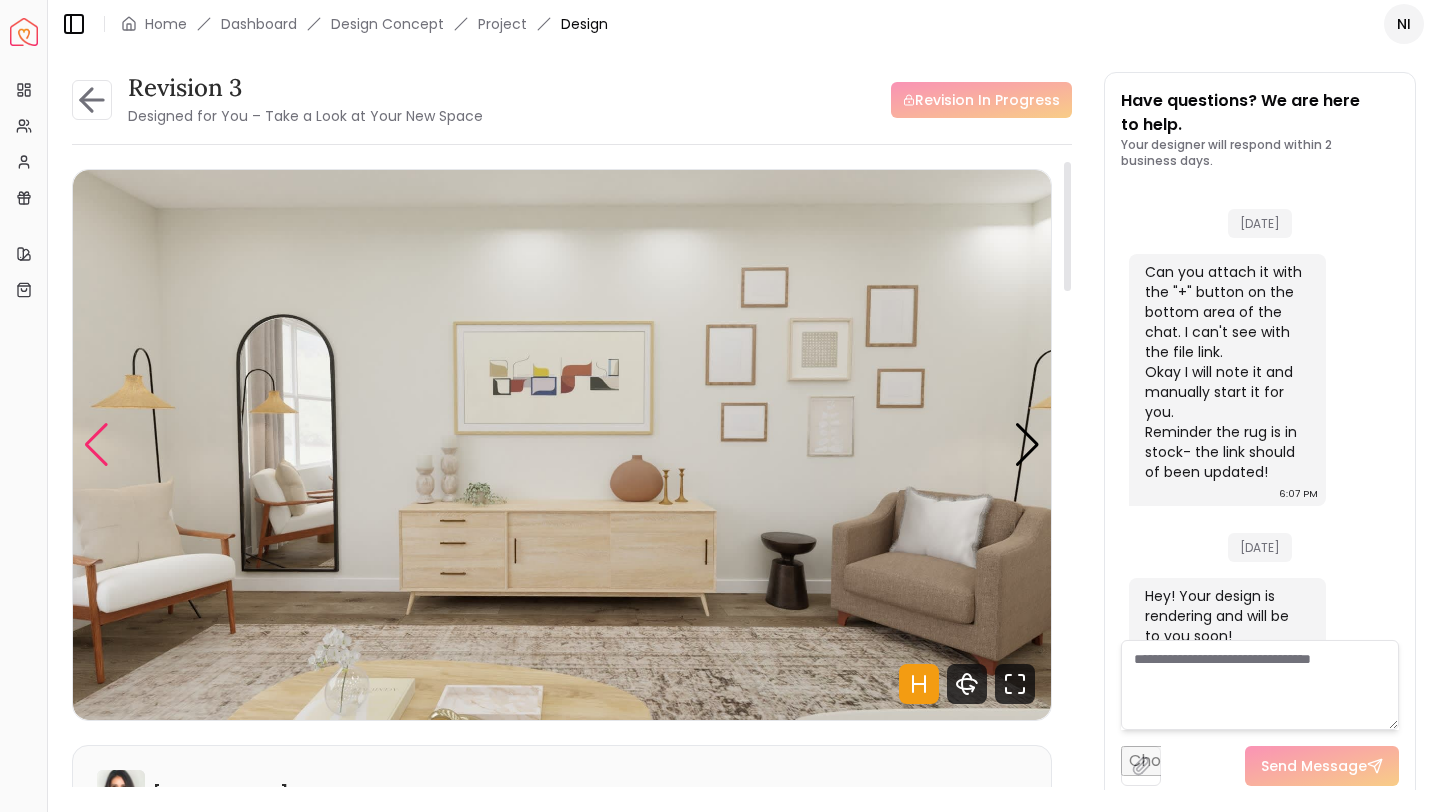 click at bounding box center (96, 445) 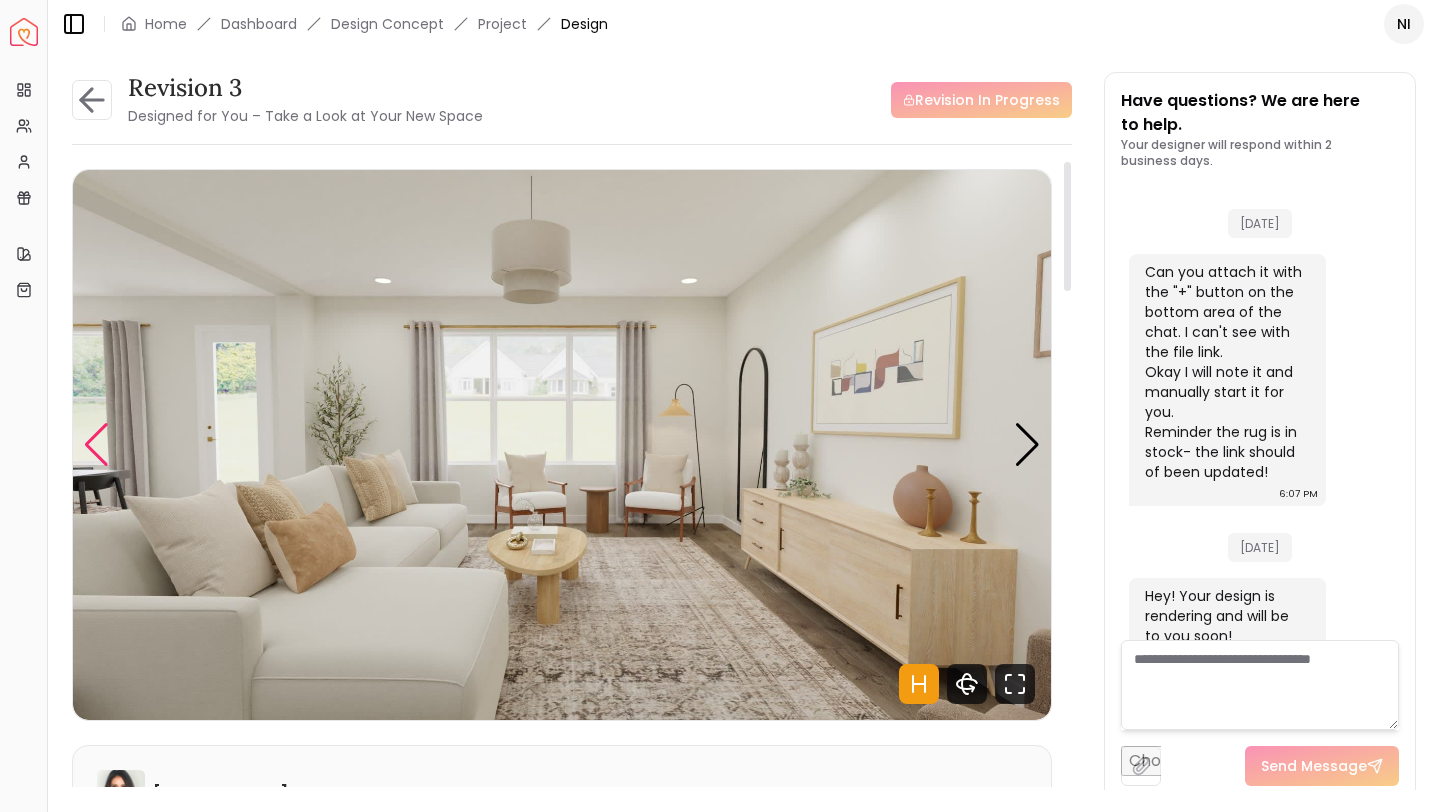 click at bounding box center (96, 445) 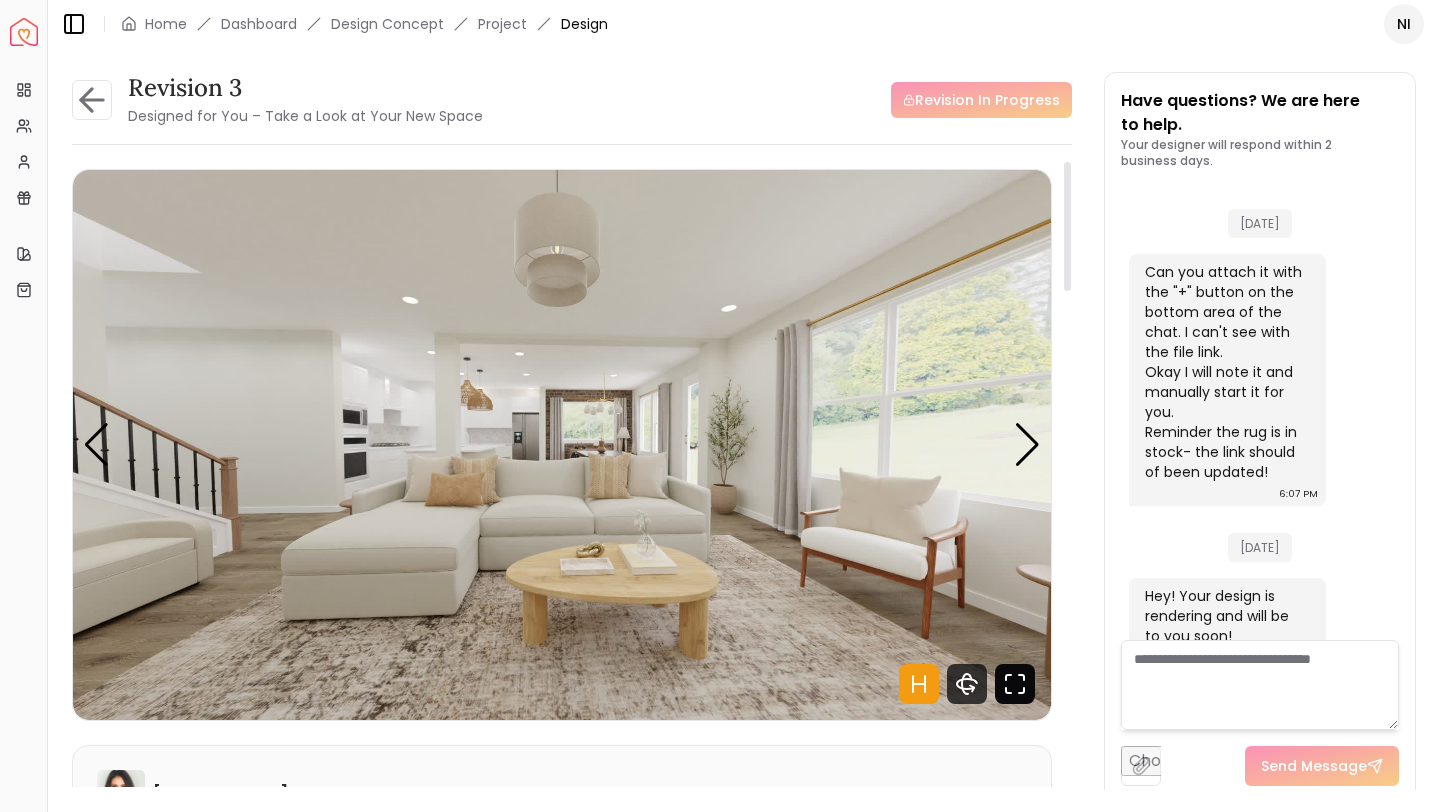 click 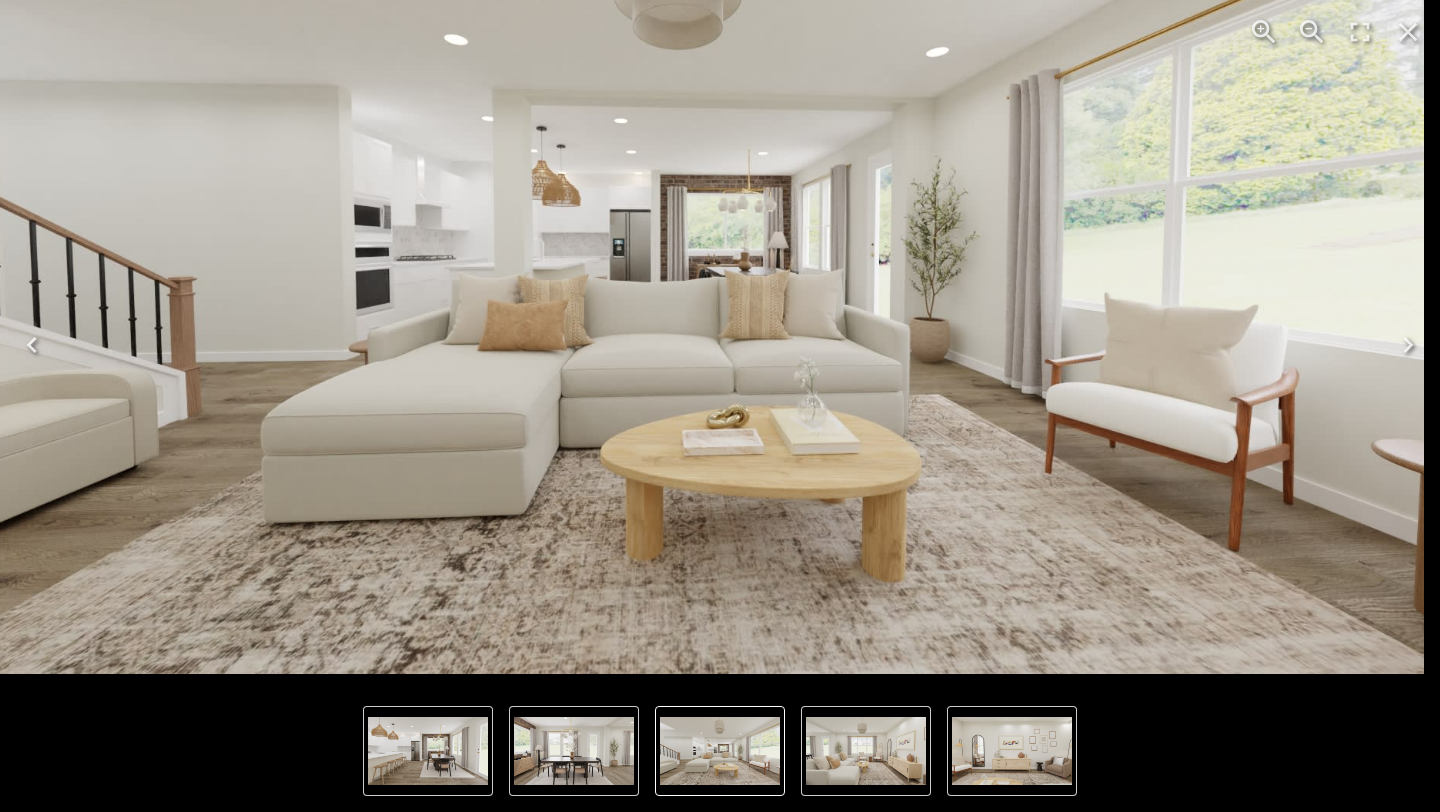 click 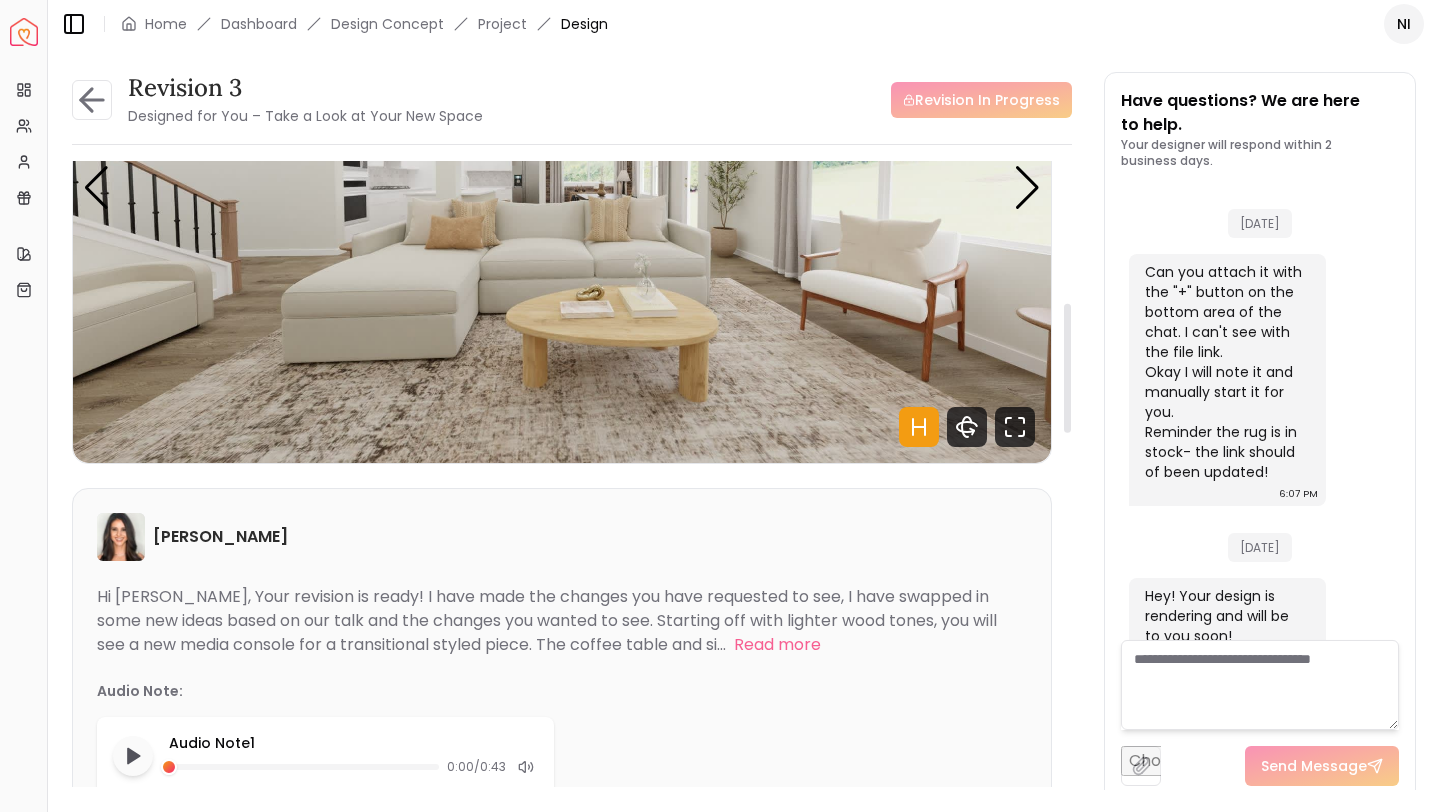 scroll, scrollTop: 0, scrollLeft: 0, axis: both 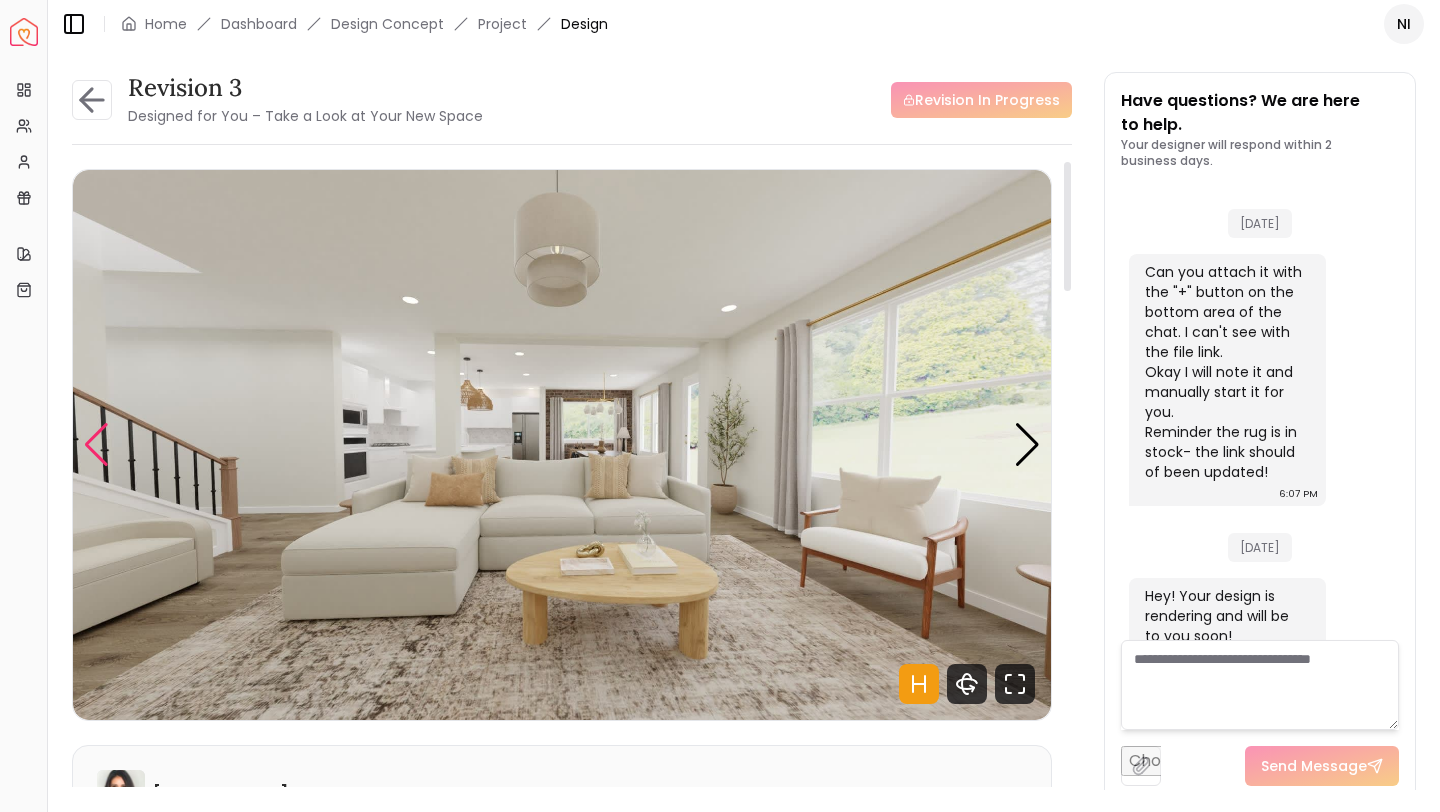 click at bounding box center (96, 445) 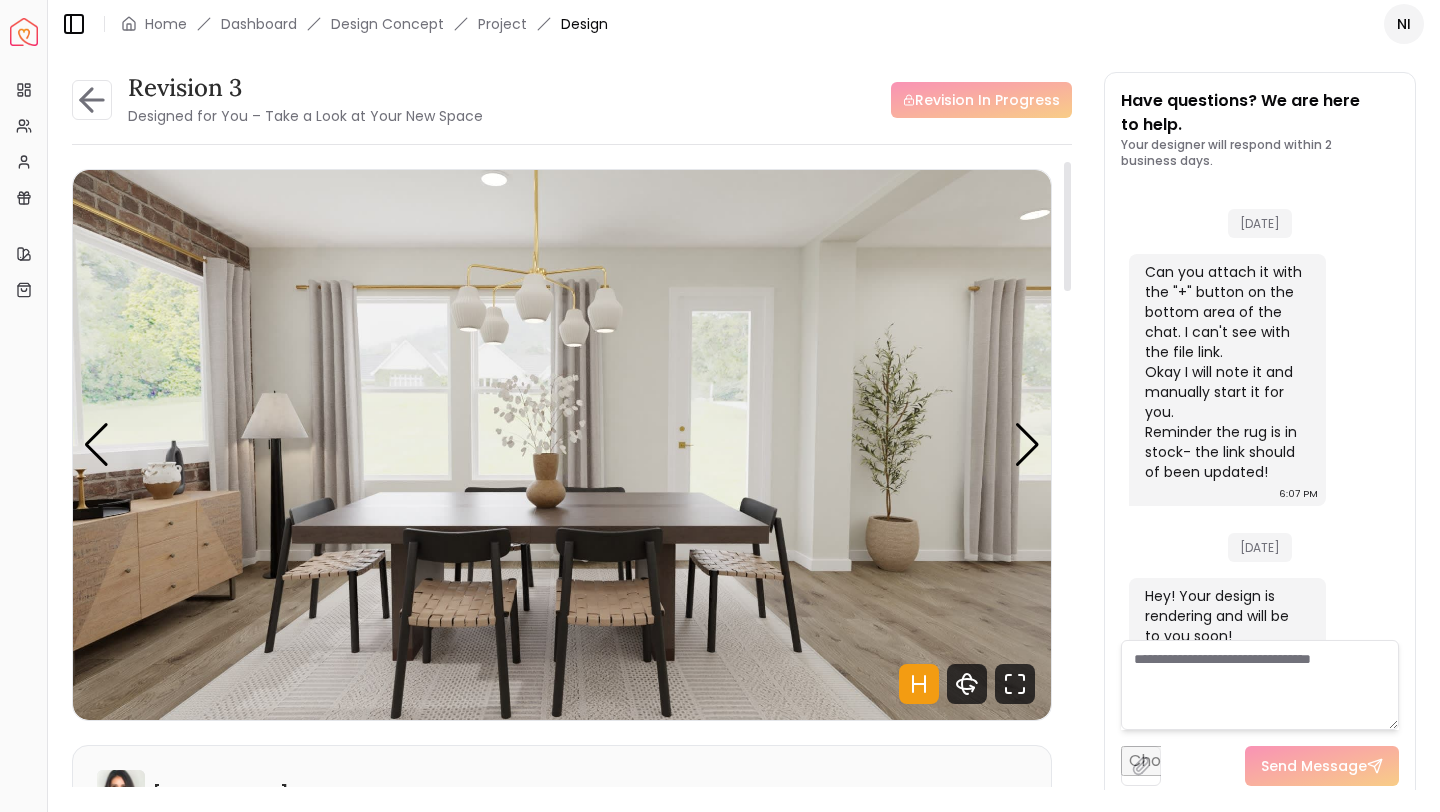 click at bounding box center (562, 445) 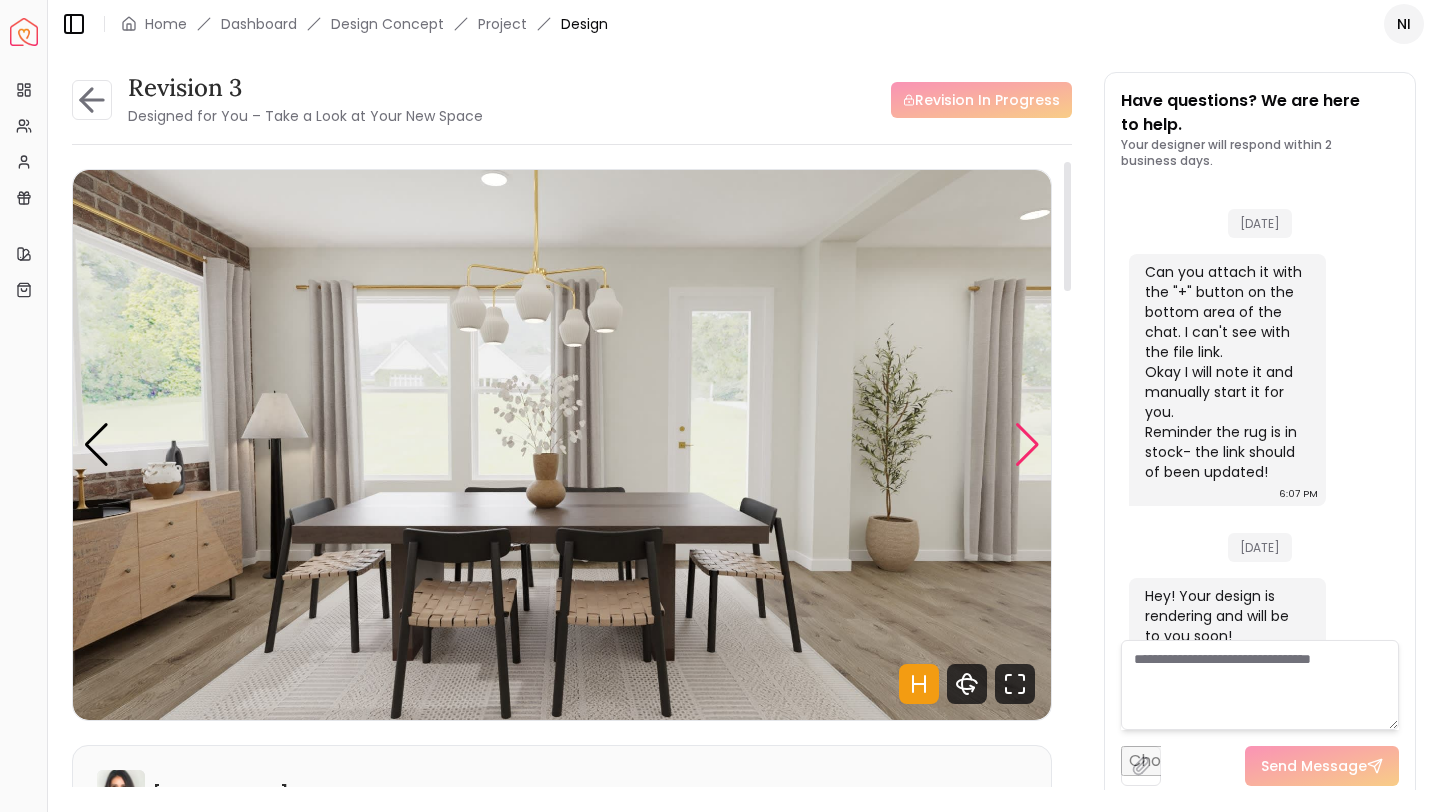 click at bounding box center [1027, 445] 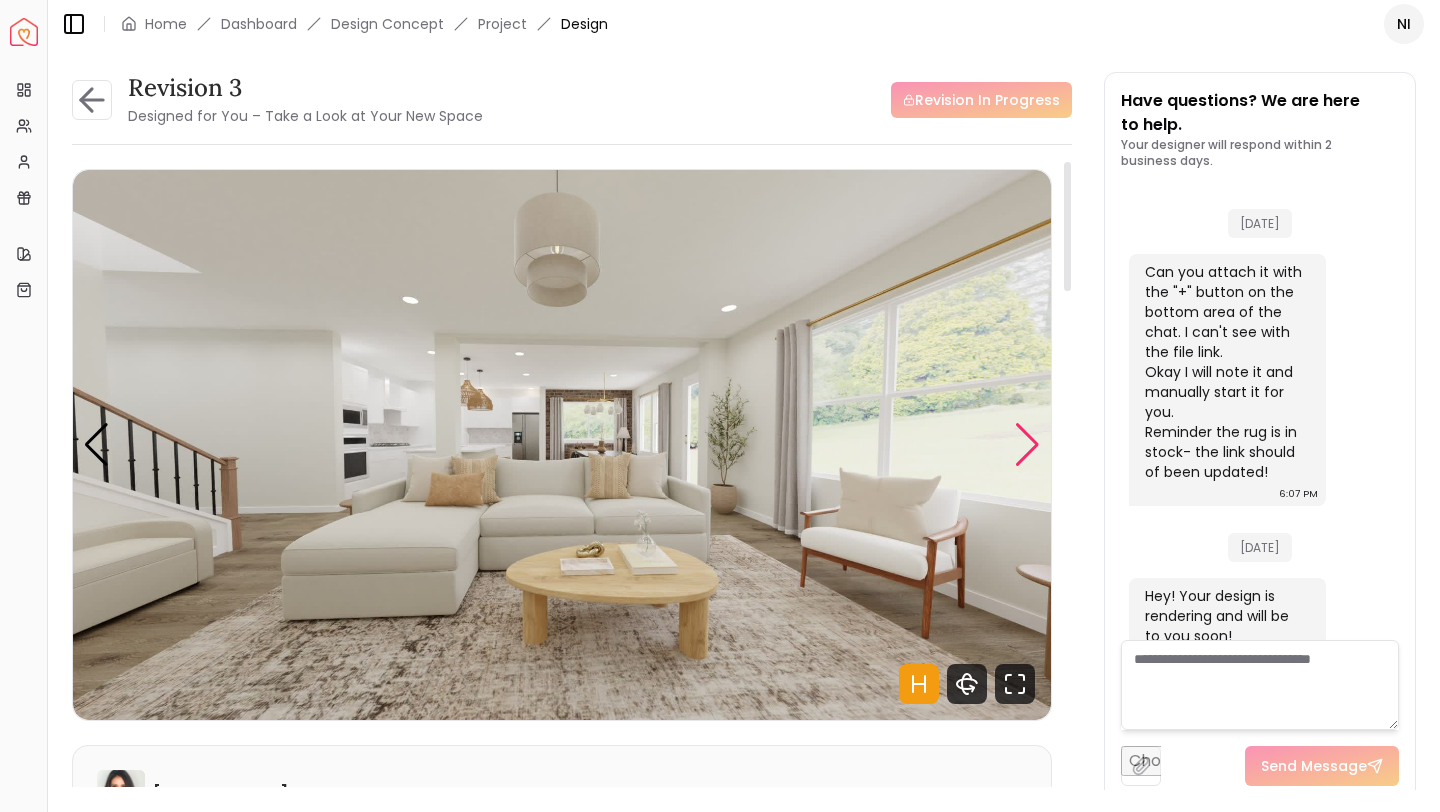 click at bounding box center (1027, 445) 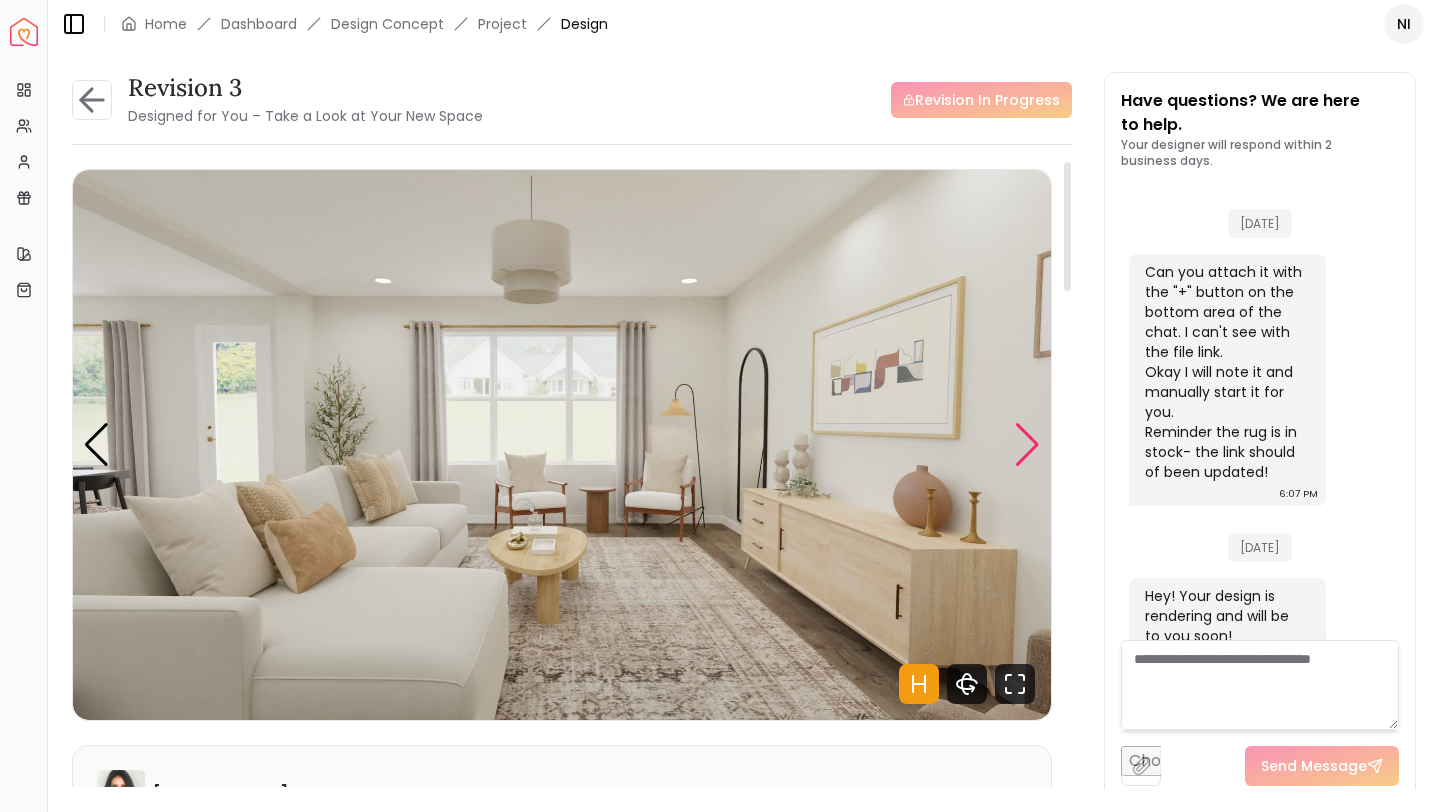 click at bounding box center [1027, 445] 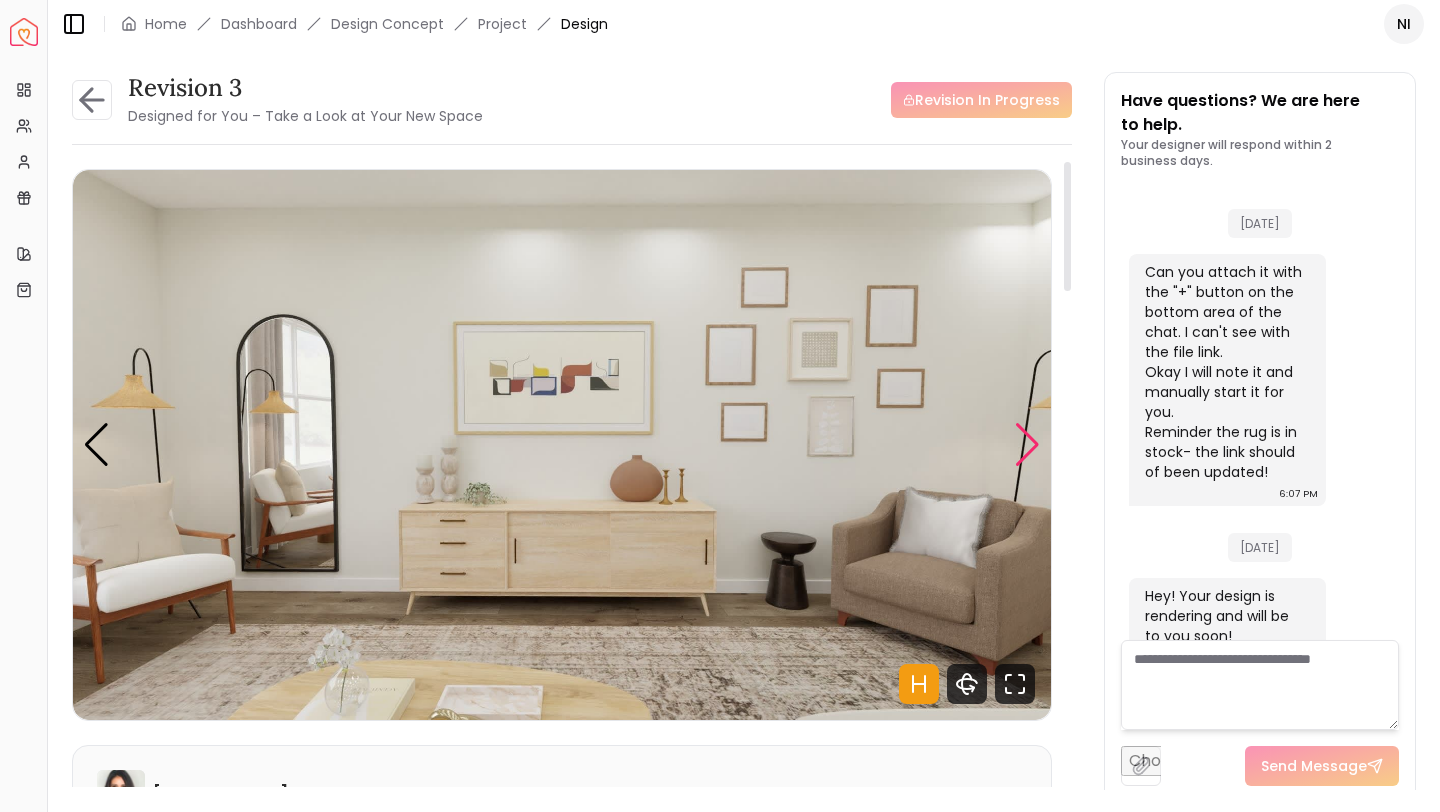 click at bounding box center (1027, 445) 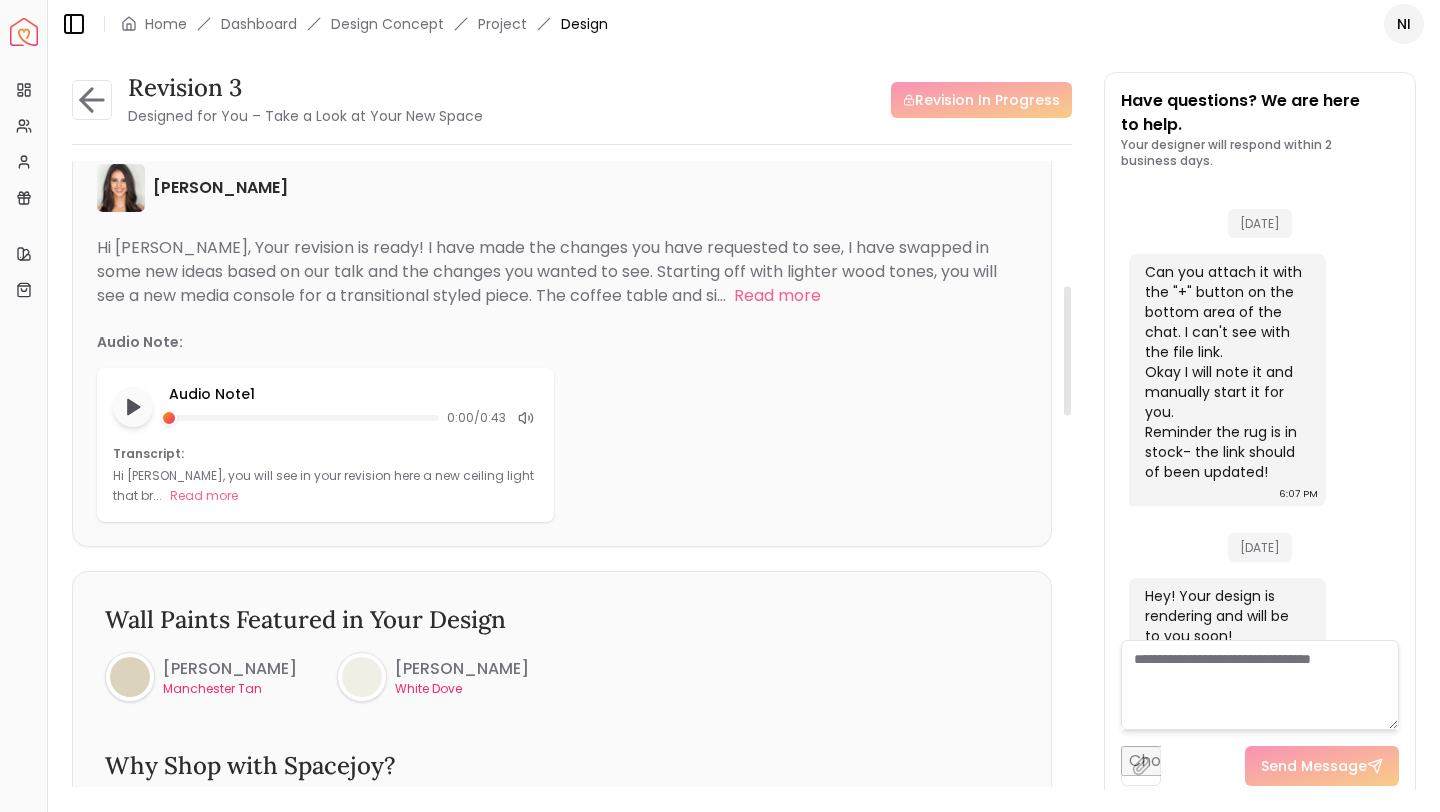 scroll, scrollTop: 0, scrollLeft: 0, axis: both 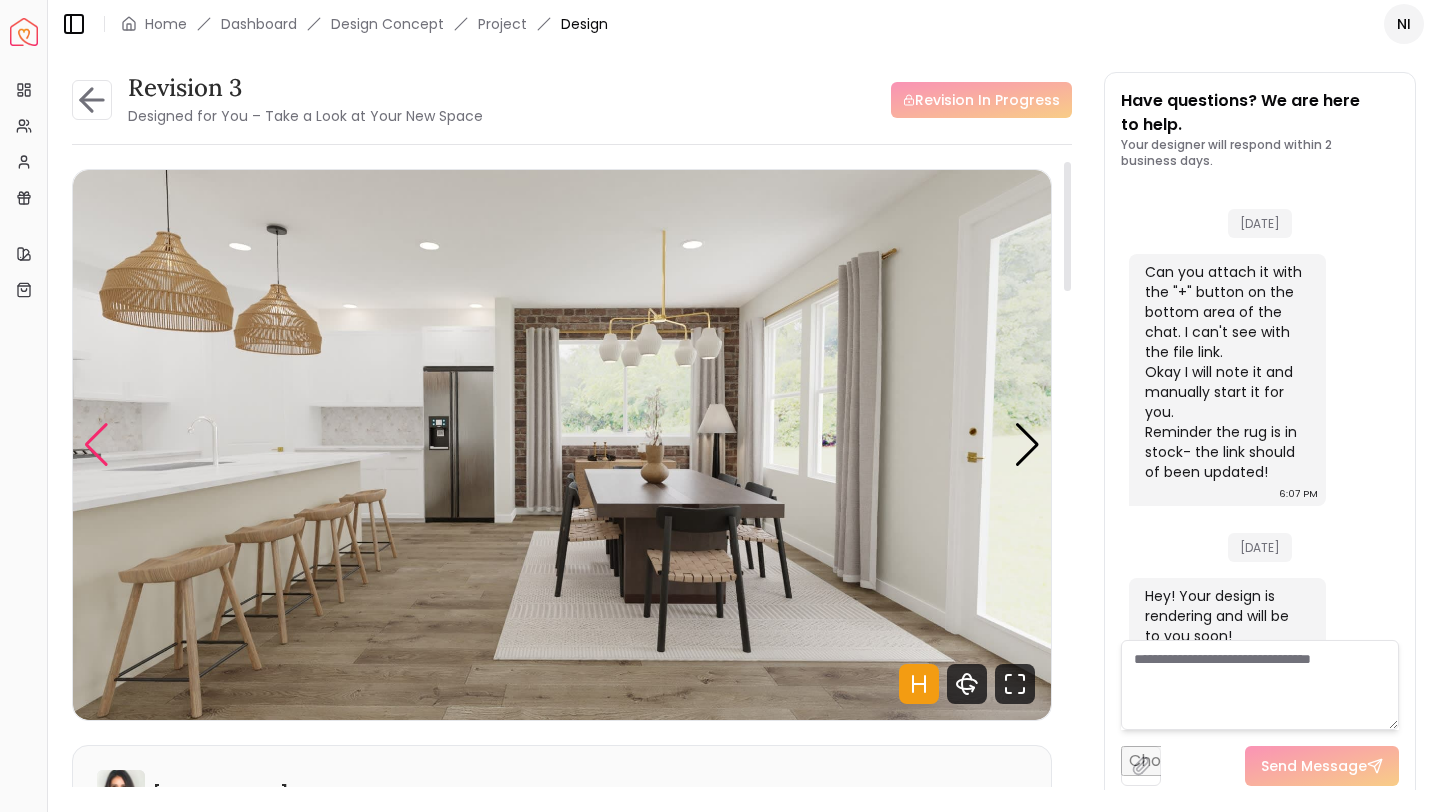 click at bounding box center [96, 445] 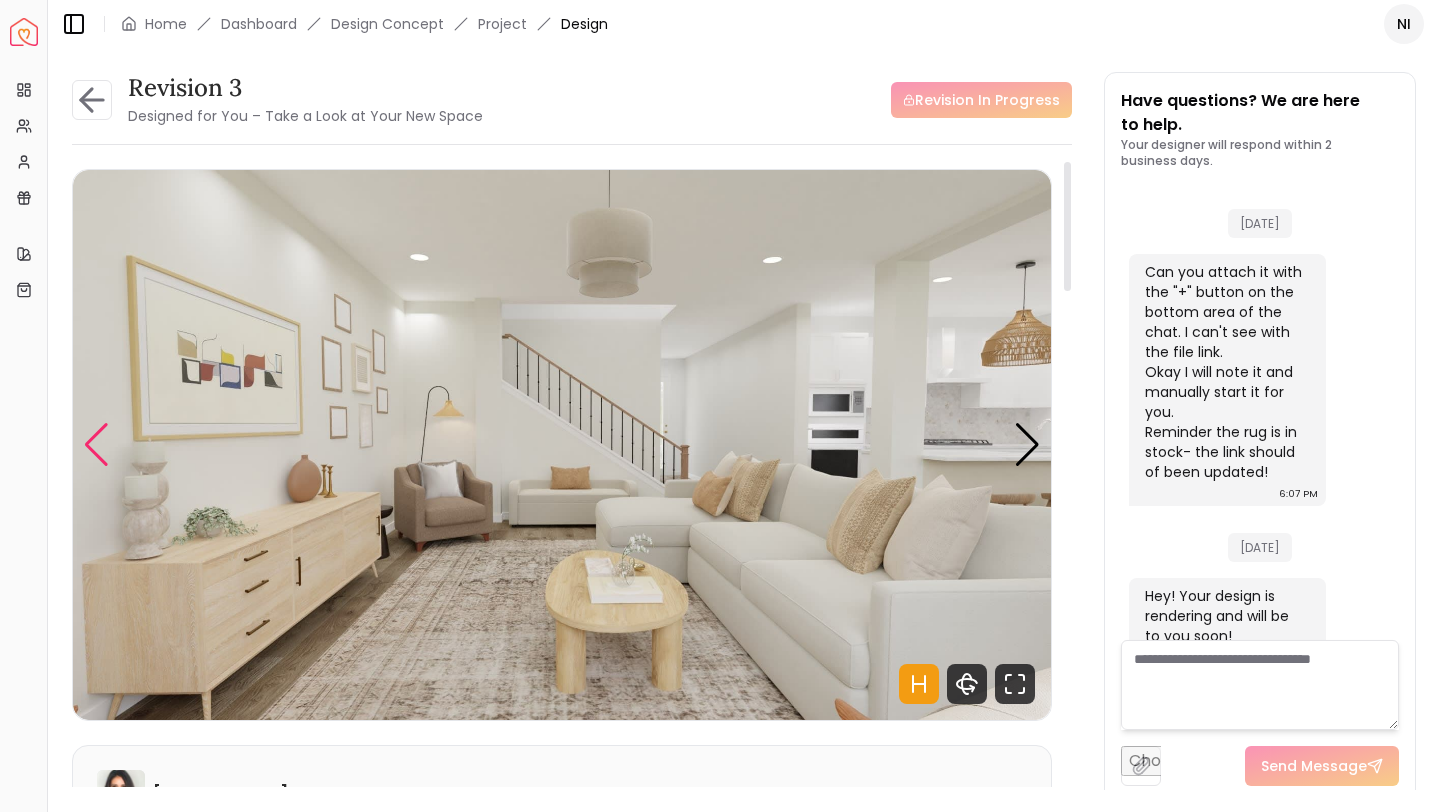 click at bounding box center [96, 445] 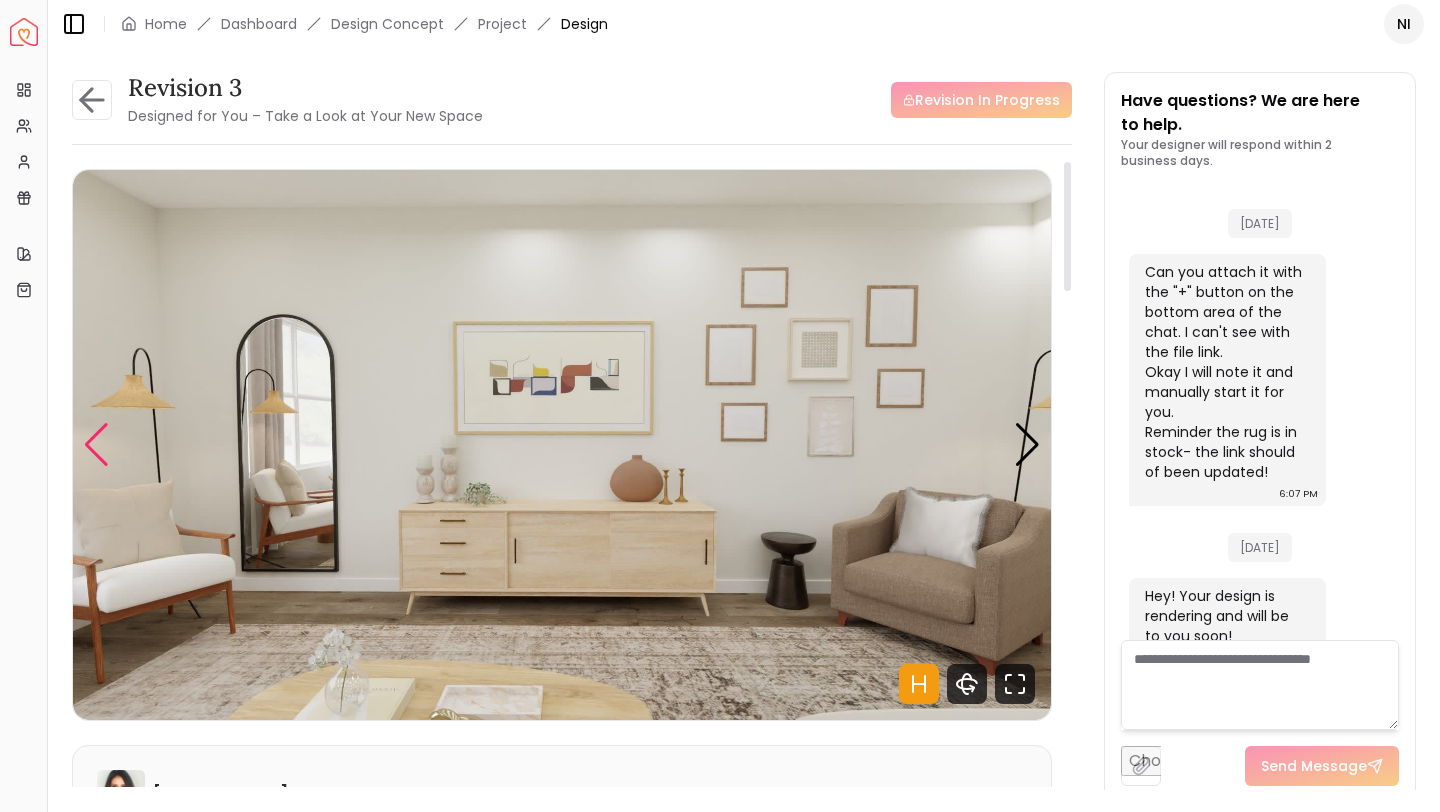 click at bounding box center (96, 445) 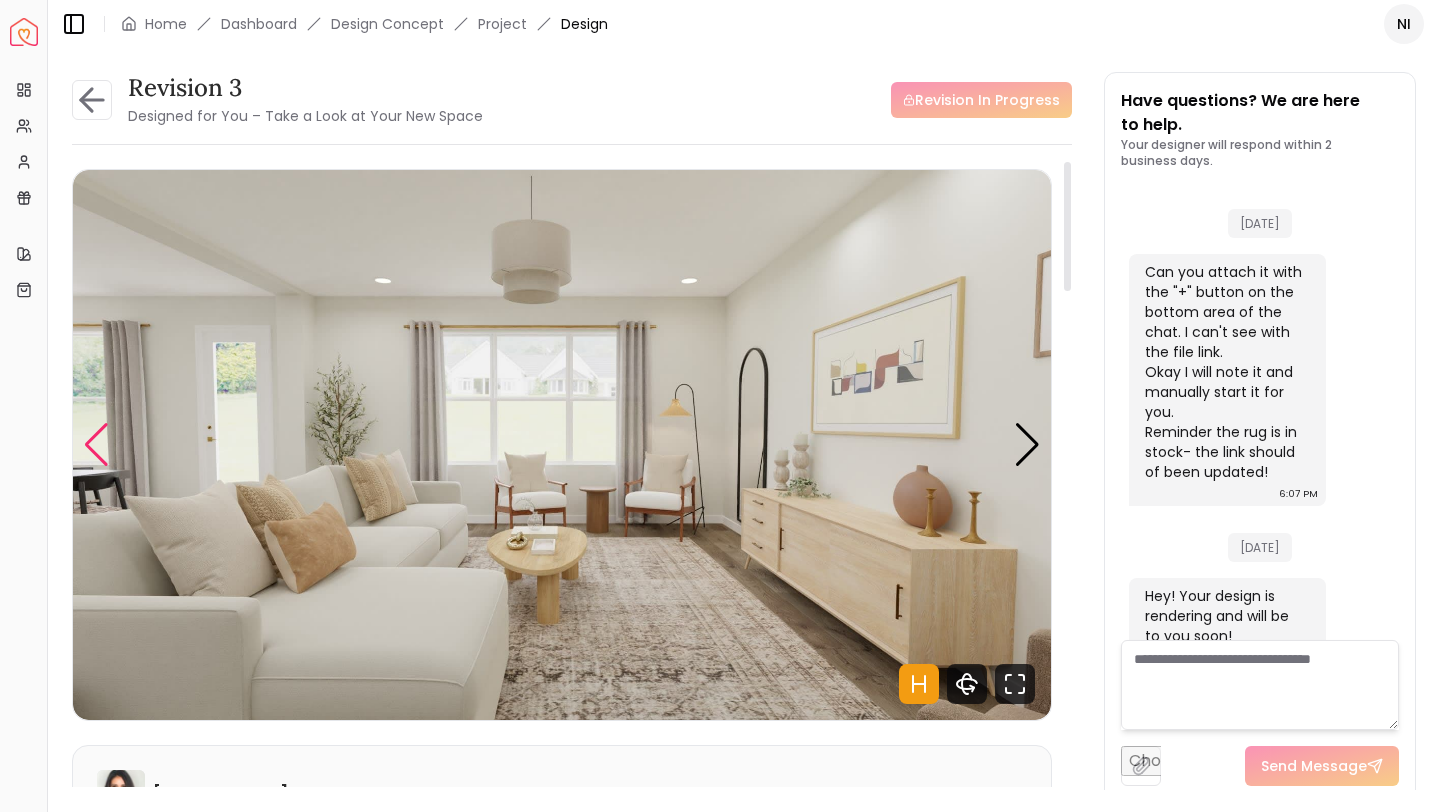 click at bounding box center (96, 445) 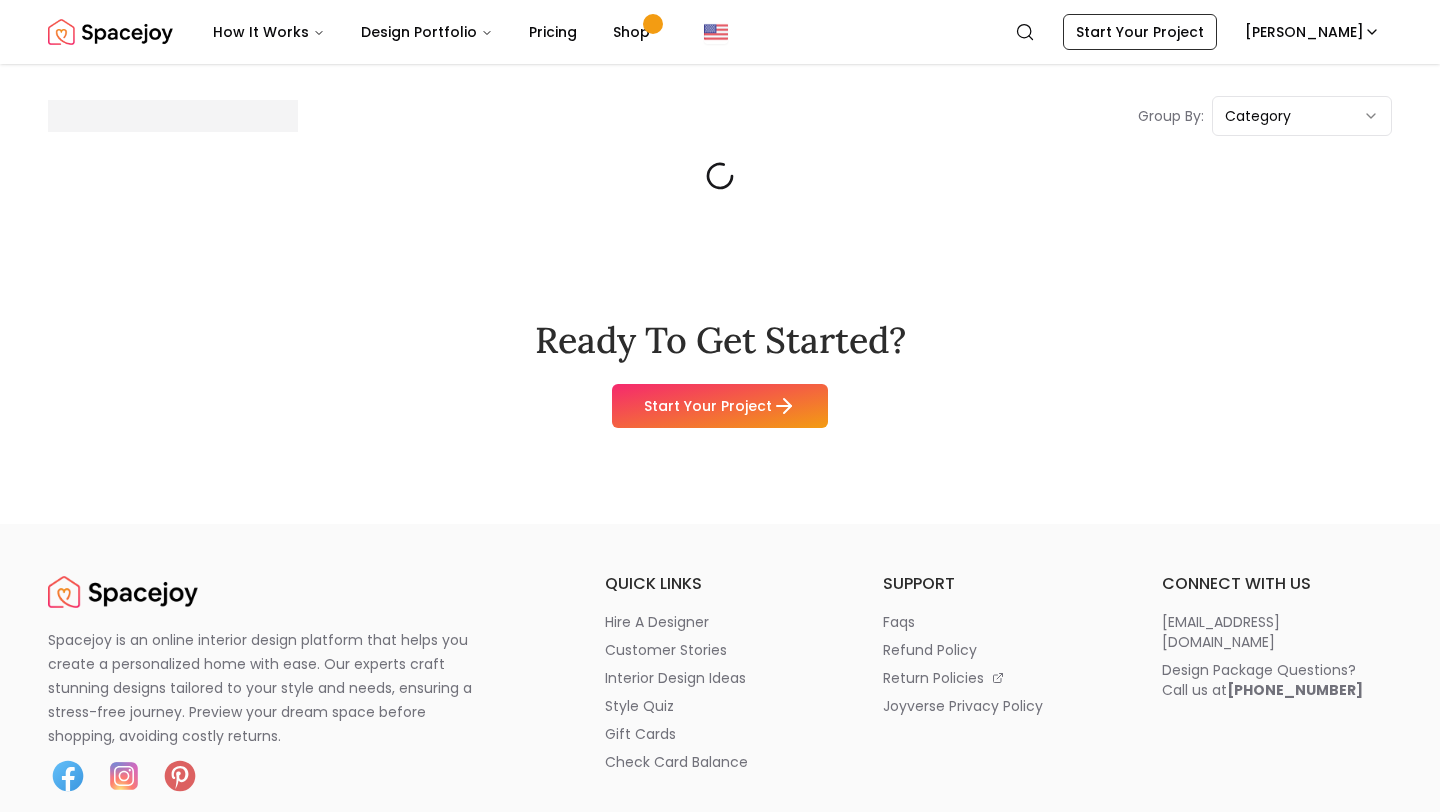 scroll, scrollTop: 0, scrollLeft: 0, axis: both 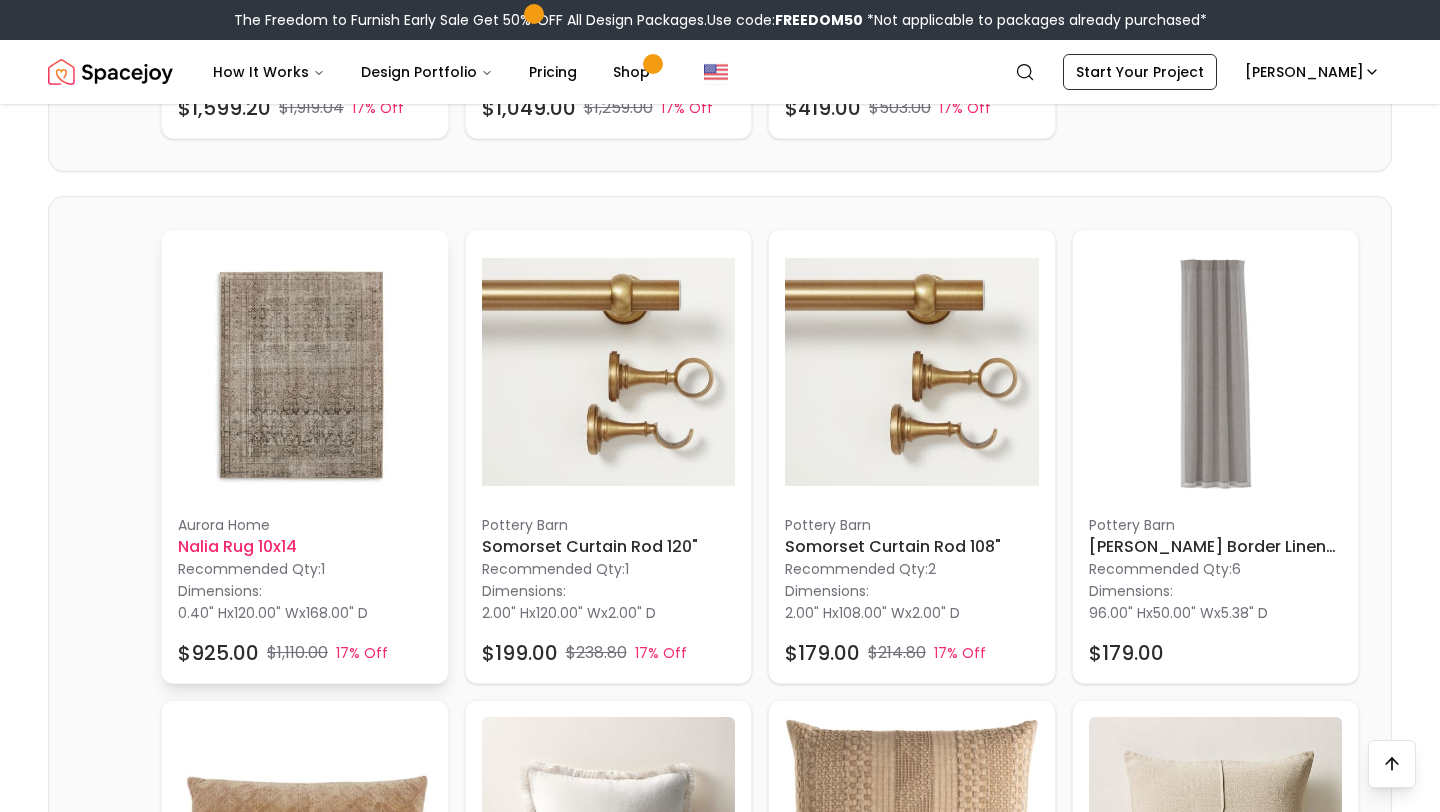 click at bounding box center [305, 373] 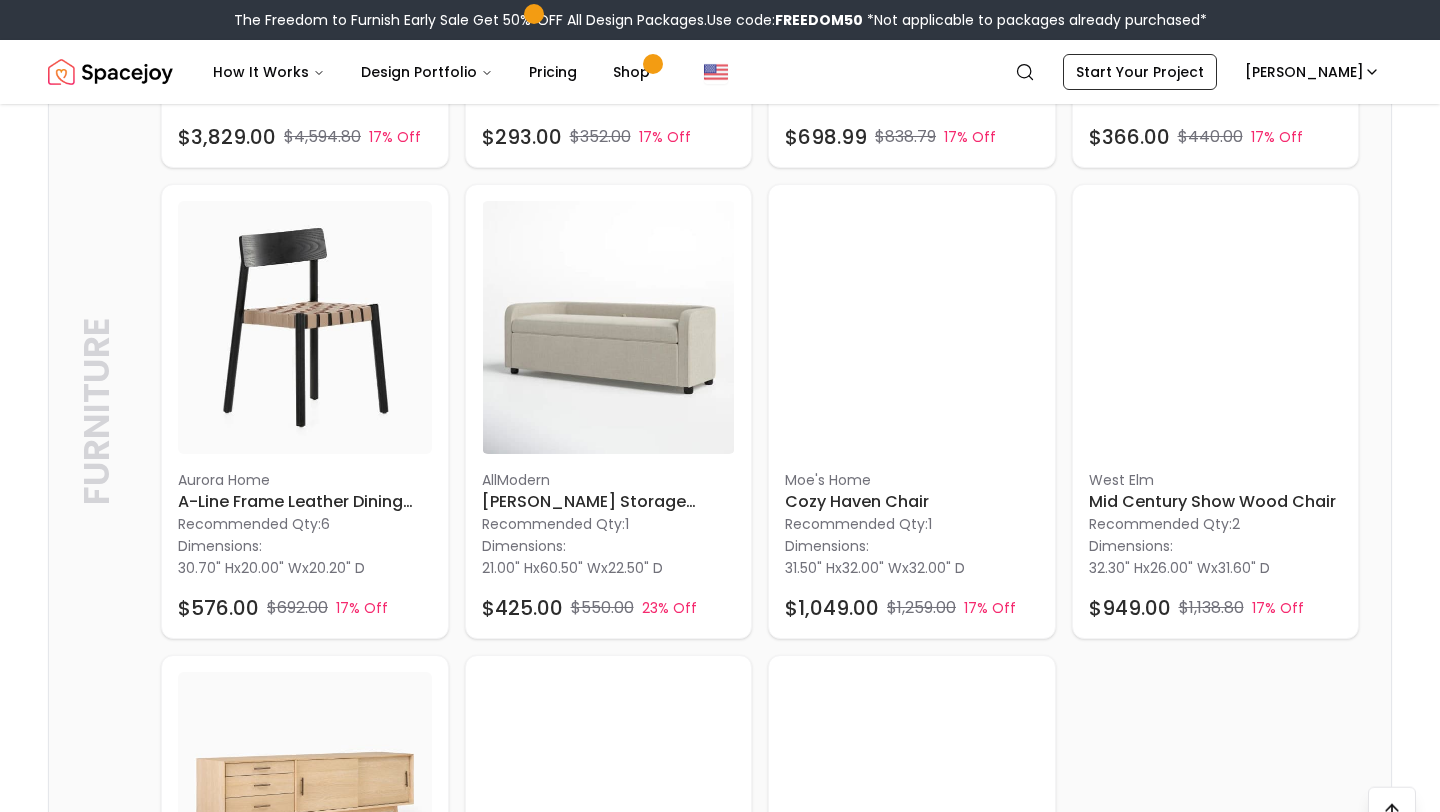 scroll, scrollTop: 1507, scrollLeft: 0, axis: vertical 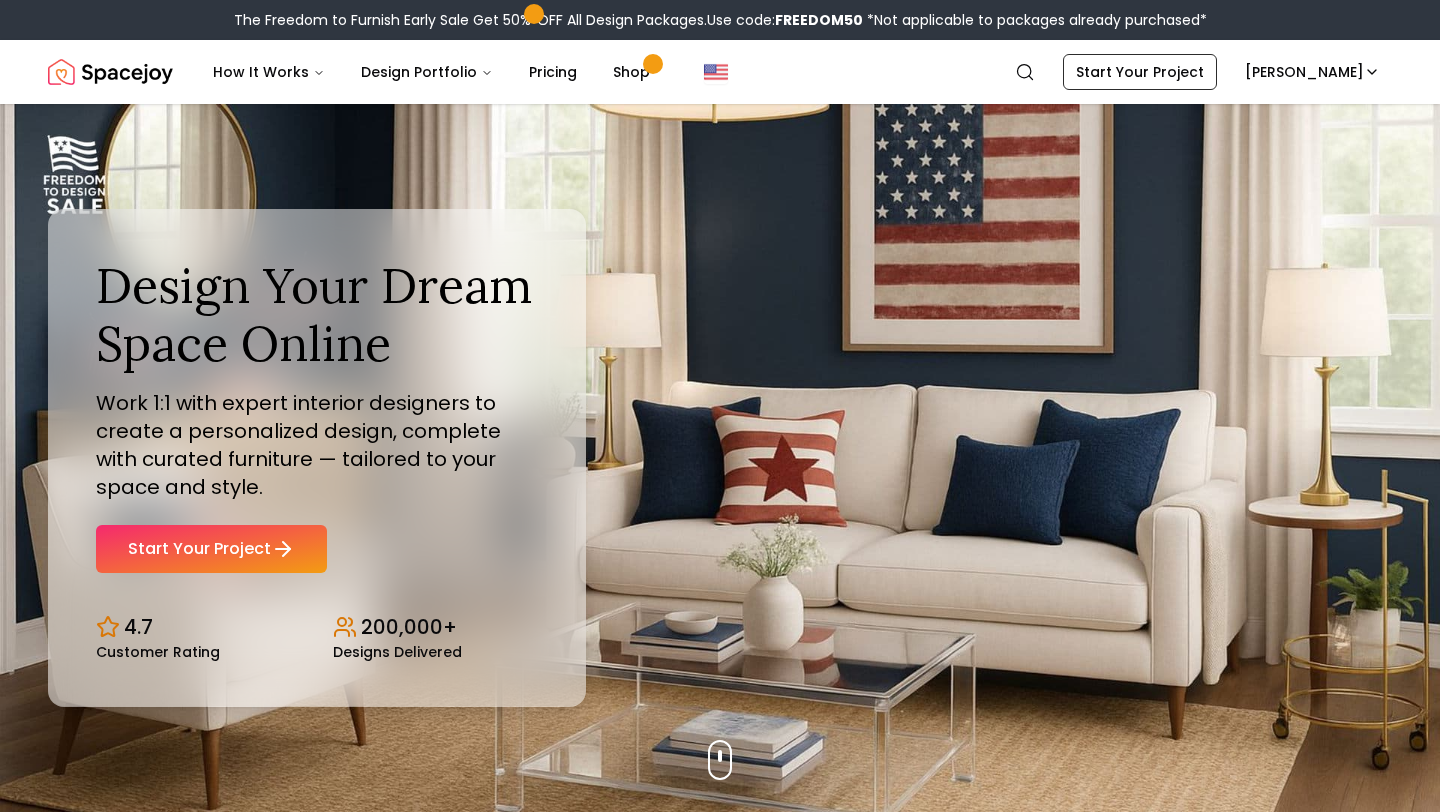 click on "Spacejoy How It Works   Design Portfolio   Pricing Shop Search Start Your Project   Nisreen" at bounding box center [720, 72] 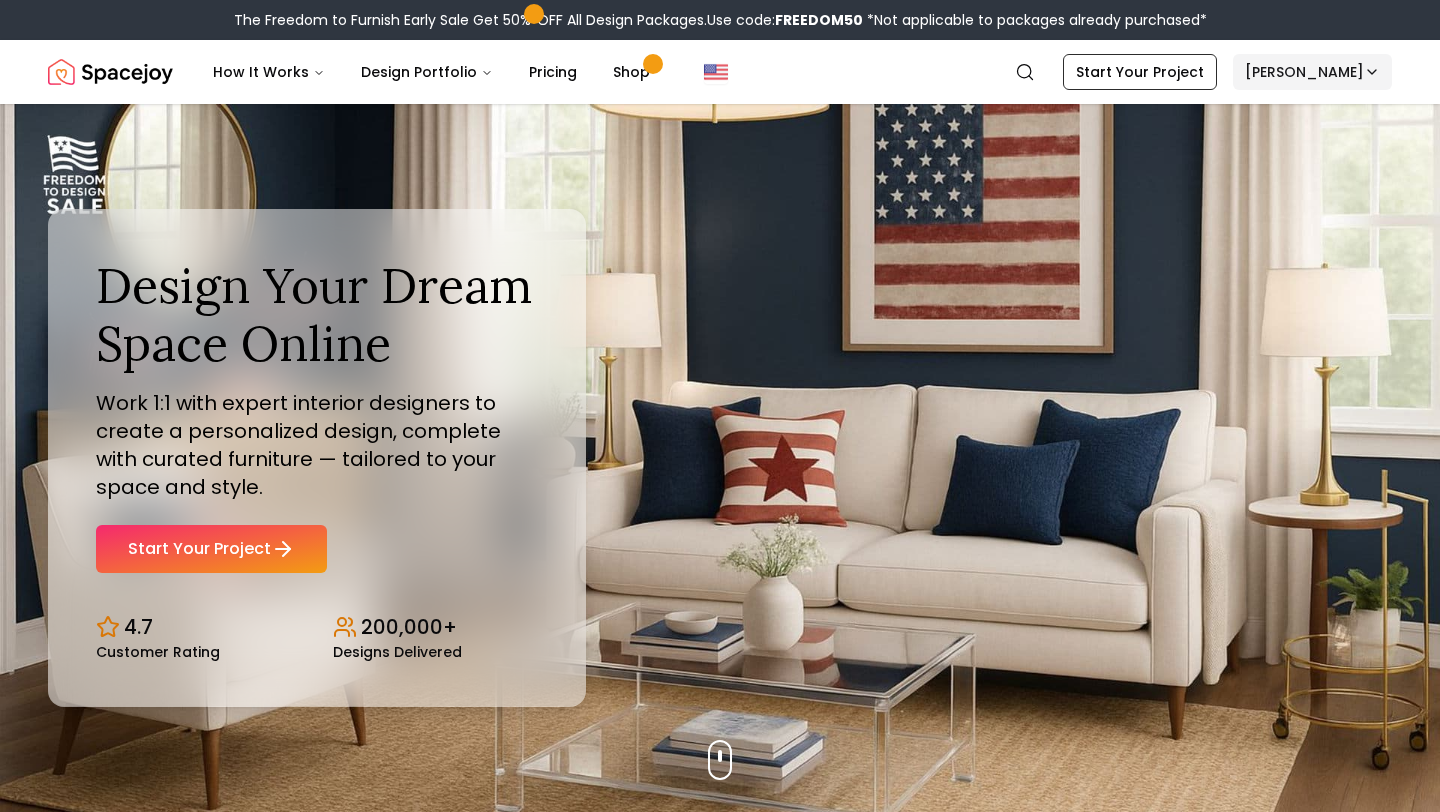 click on "The Freedom to Furnish Early Sale Get 50% OFF All Design Packages.  Use code:  FREEDOM50   *Not applicable to packages already purchased* Spacejoy How It Works   Design Portfolio   Pricing Shop Search Start Your Project   Nisreen Design Your Dream Space Online Work 1:1 with expert interior designers to create a personalized design, complete with curated furniture — tailored to your space and style. Start Your Project   4.7 Customer Rating 200,000+ Designs Delivered Design Your Dream Space Online Work 1:1 with expert interior designers to create a personalized design, complete with curated furniture — tailored to your space and style. Start Your Project   4.7 Customer Rating 200,000+ Designs Delivered The Freedom to Furnish Early Sale Get 50% OFF on all Design Packages Get Started   4th Of July Sale Up to 70% OFF on Furniture & Decor Shop Now   Get Matched with Expert Interior Designers Online! Maria Castillero Designer Angela Amore Designer Tina Martidelcampo Designer Christina Manzo Designer Hannah James" at bounding box center [720, 5976] 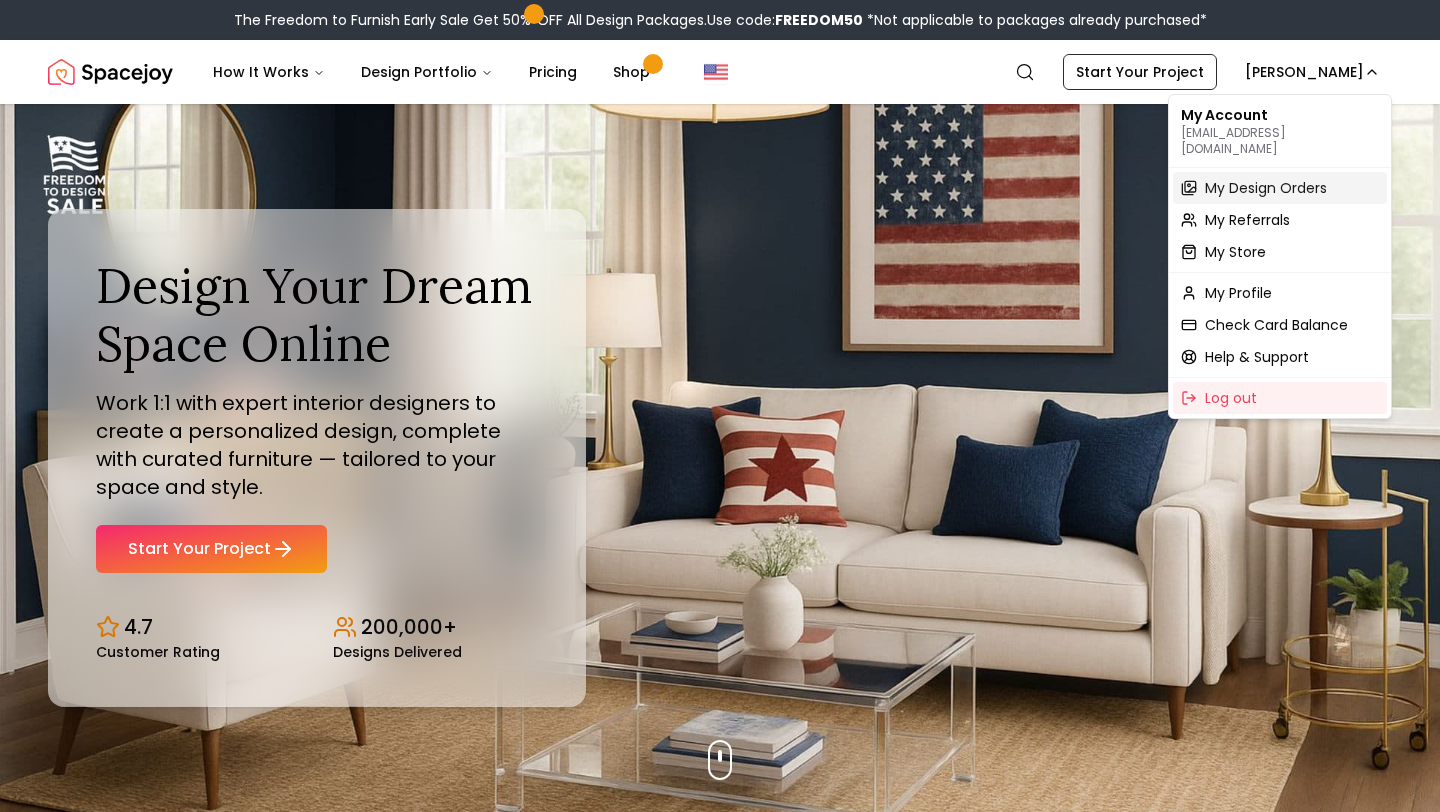 click on "My Design Orders" at bounding box center [1266, 188] 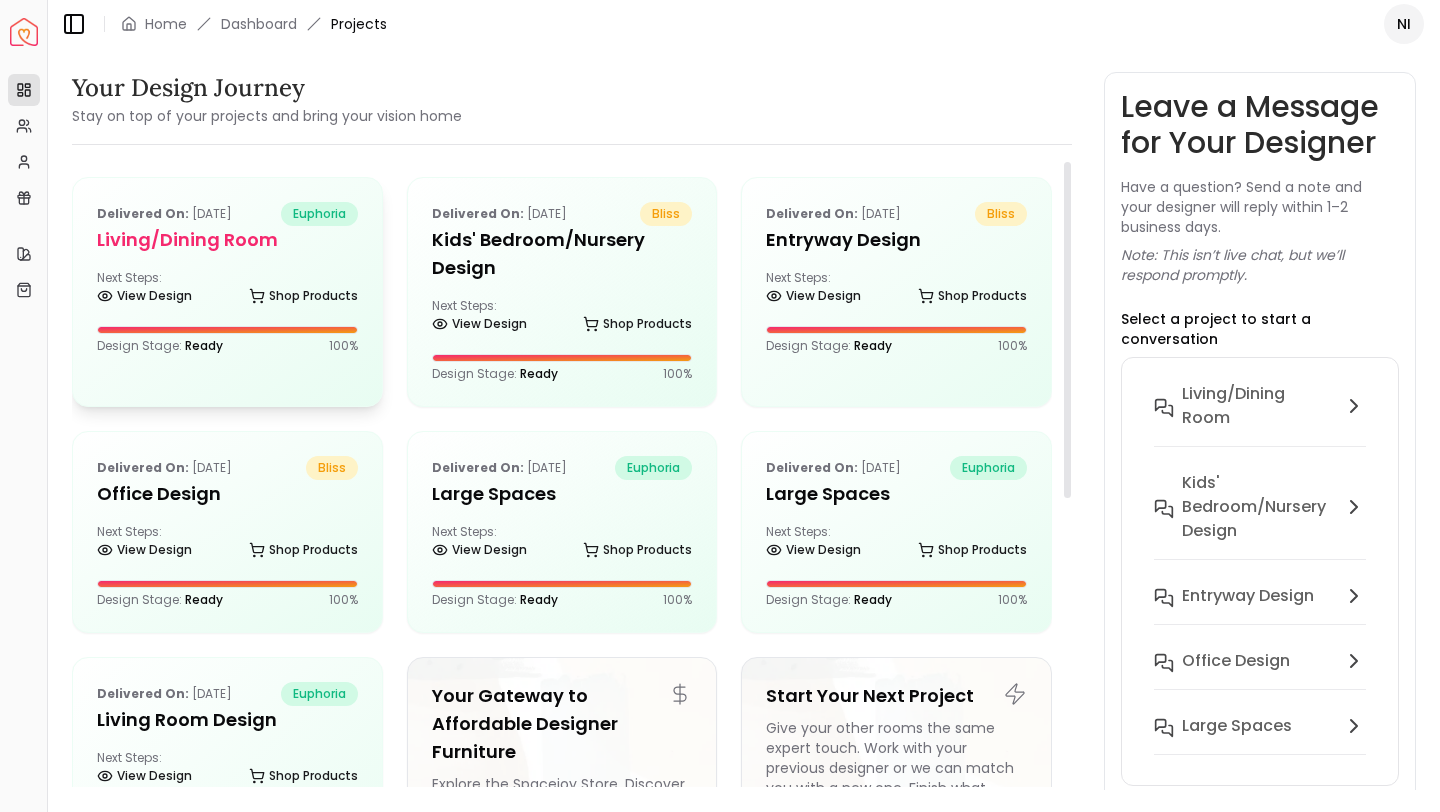 click on "Next Steps: View Design Shop Products" at bounding box center [227, 290] 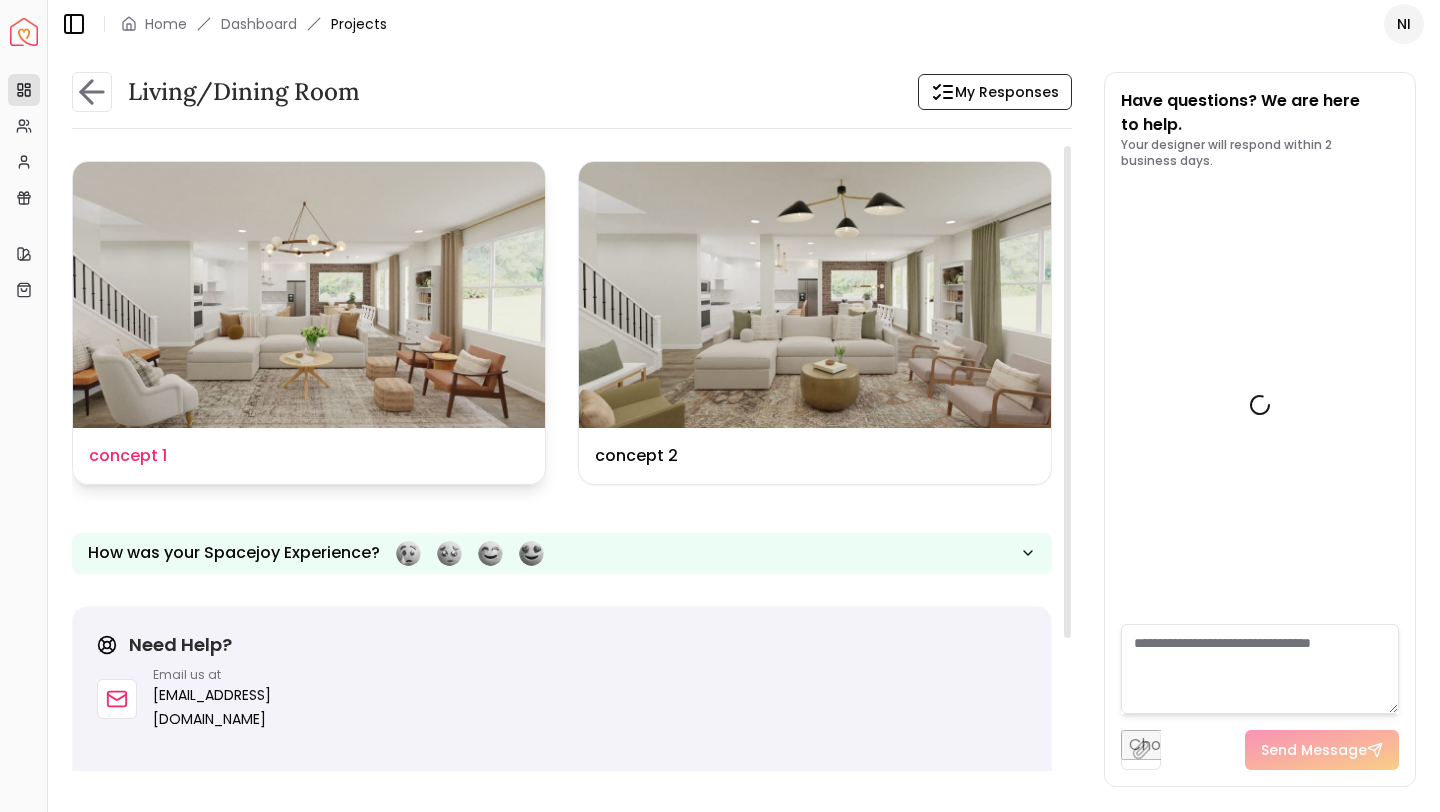 scroll, scrollTop: 3665, scrollLeft: 0, axis: vertical 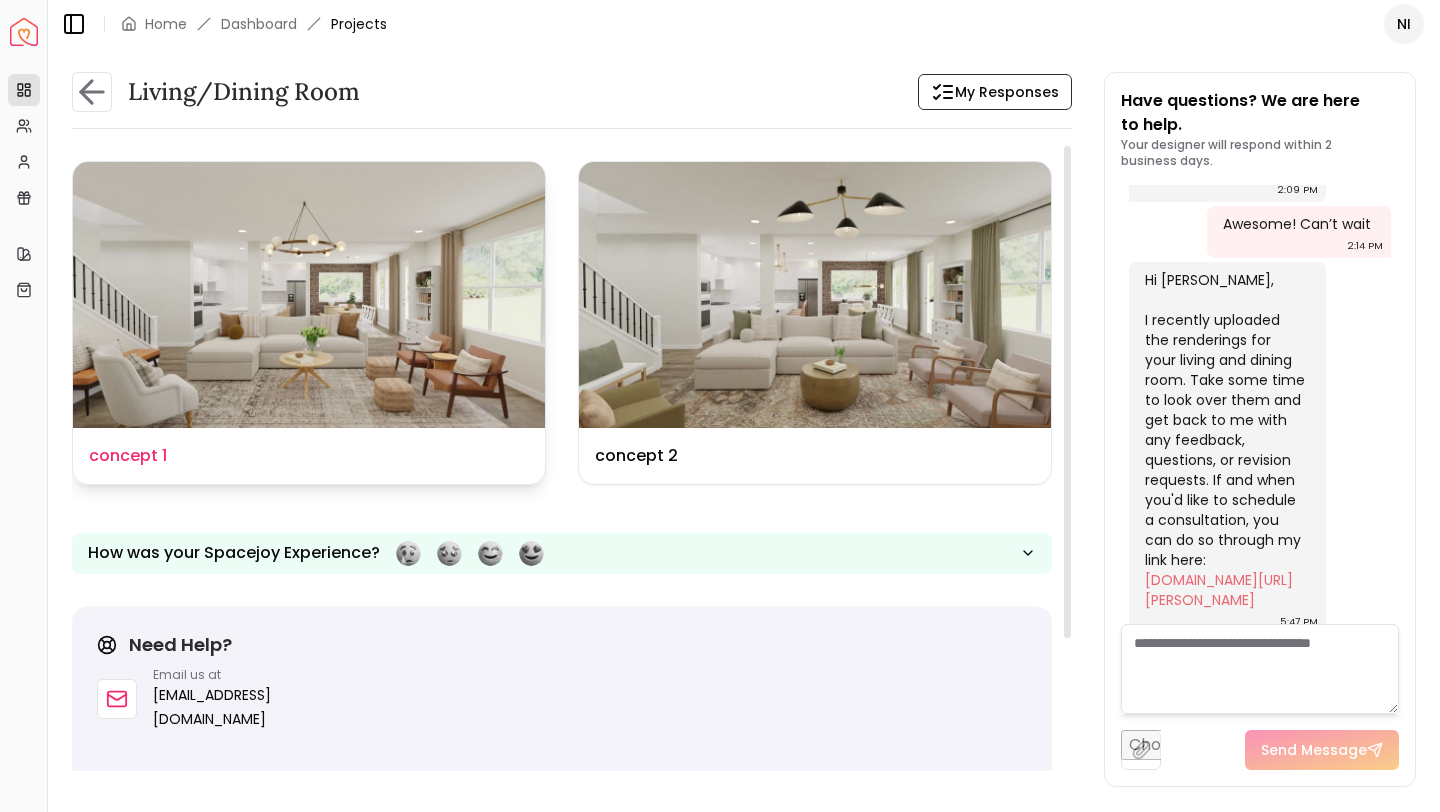 click on "Design Name concept 1" at bounding box center (309, 456) 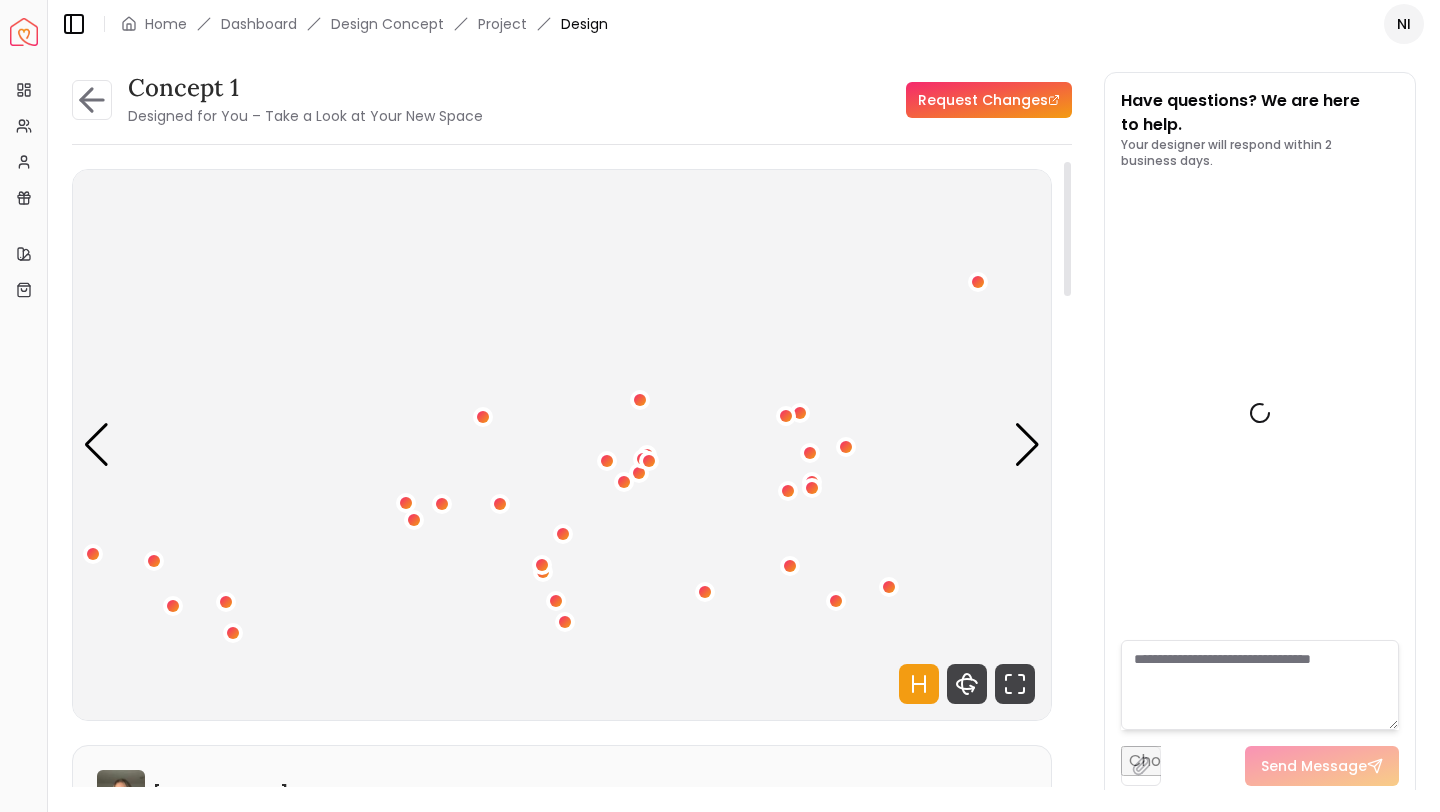scroll, scrollTop: 3649, scrollLeft: 0, axis: vertical 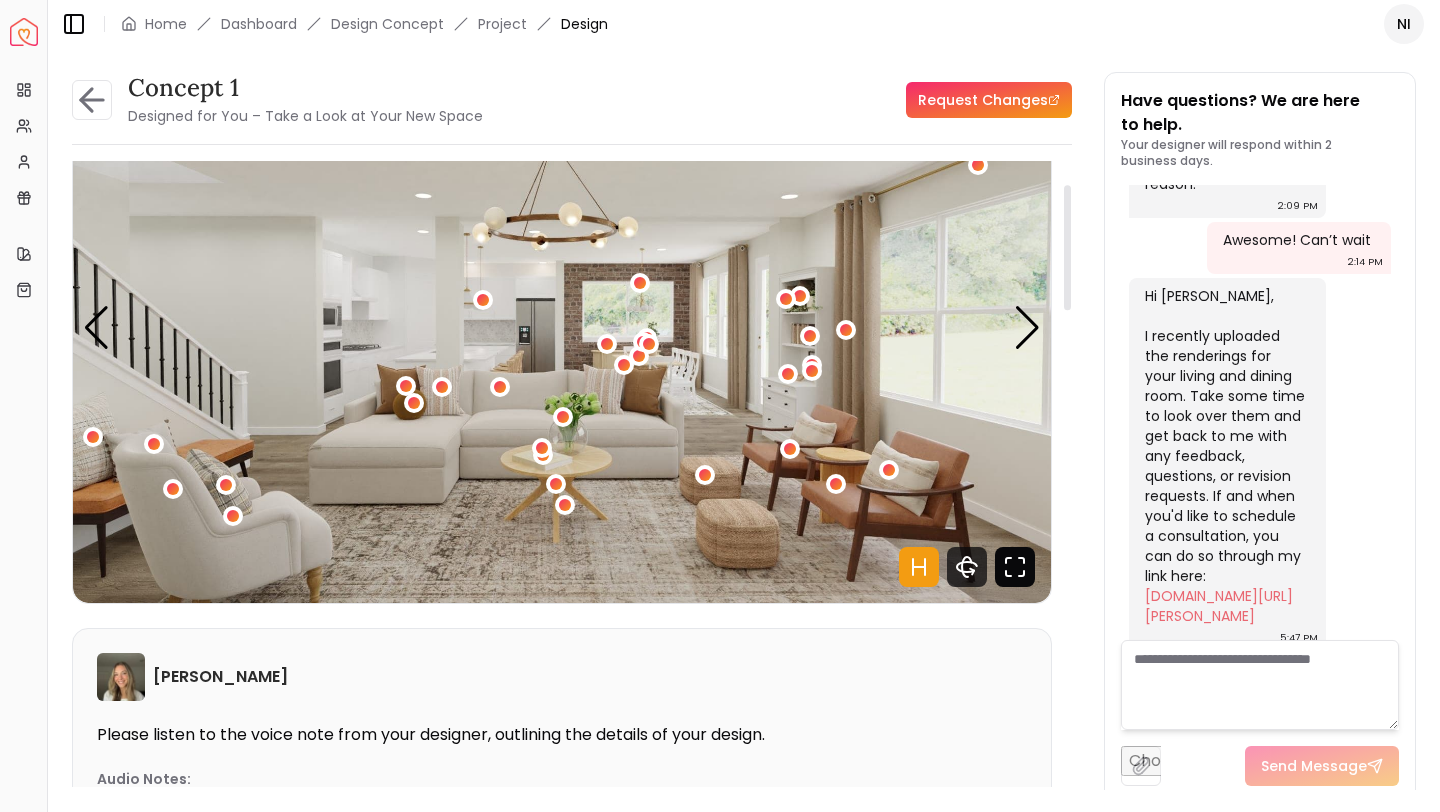 click 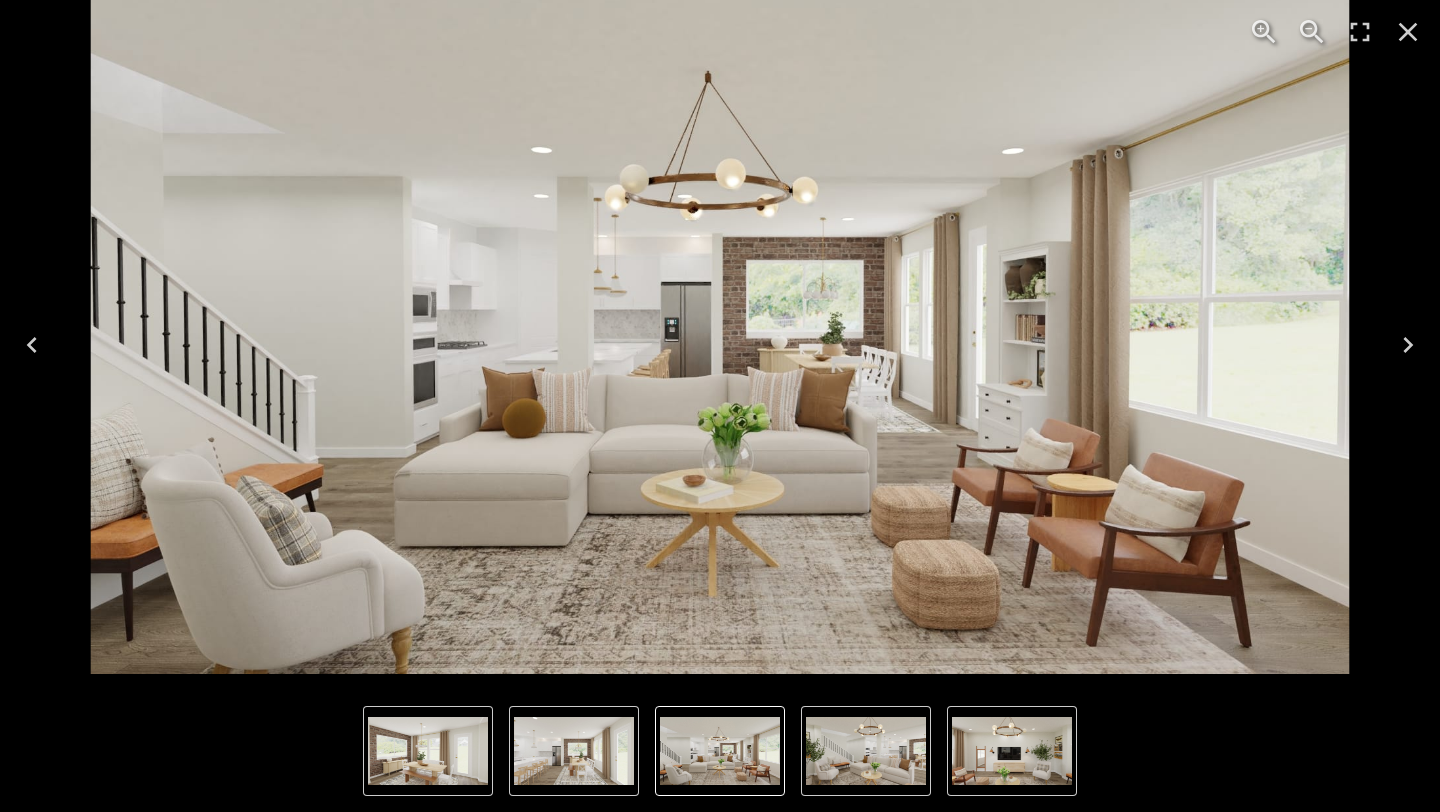 click 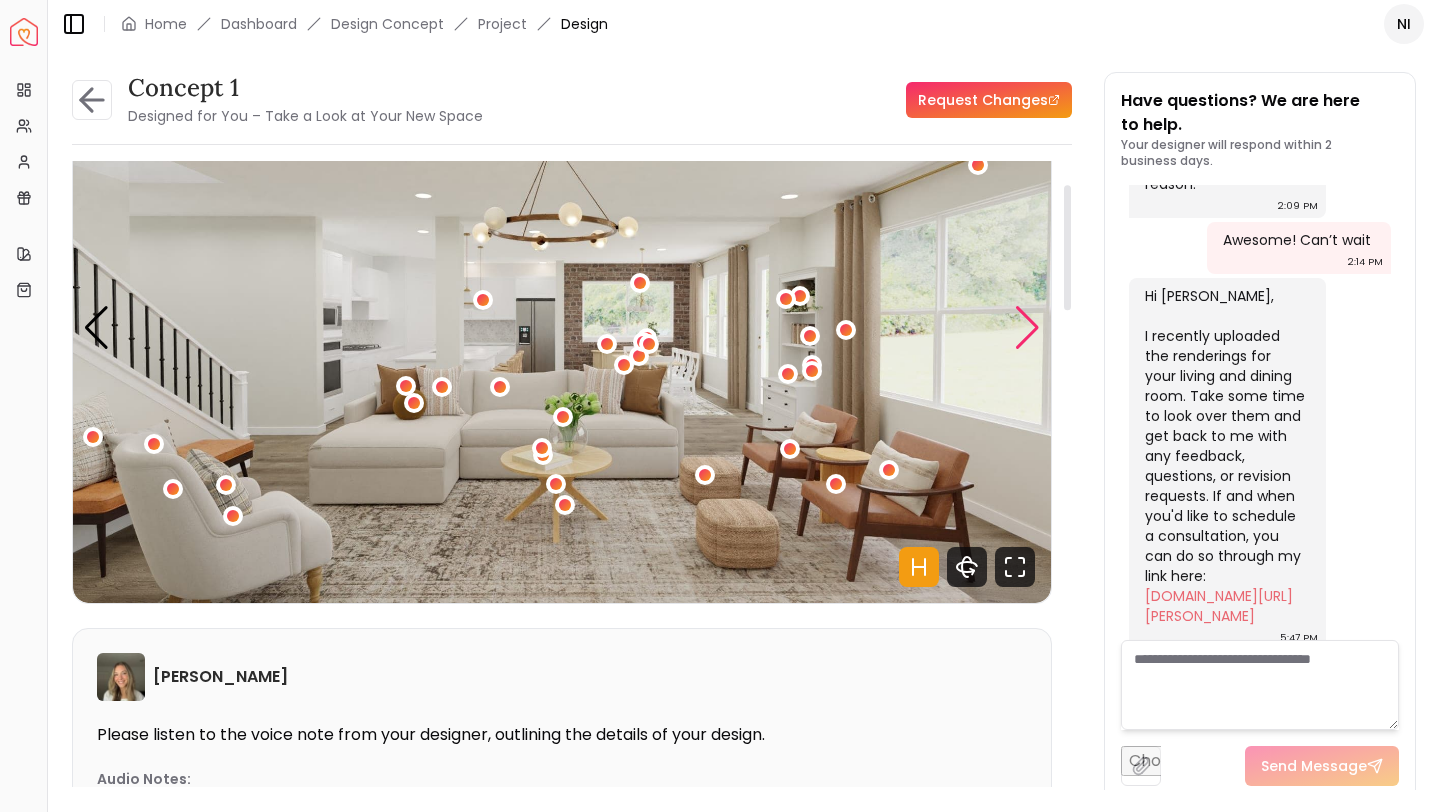 click at bounding box center (1027, 328) 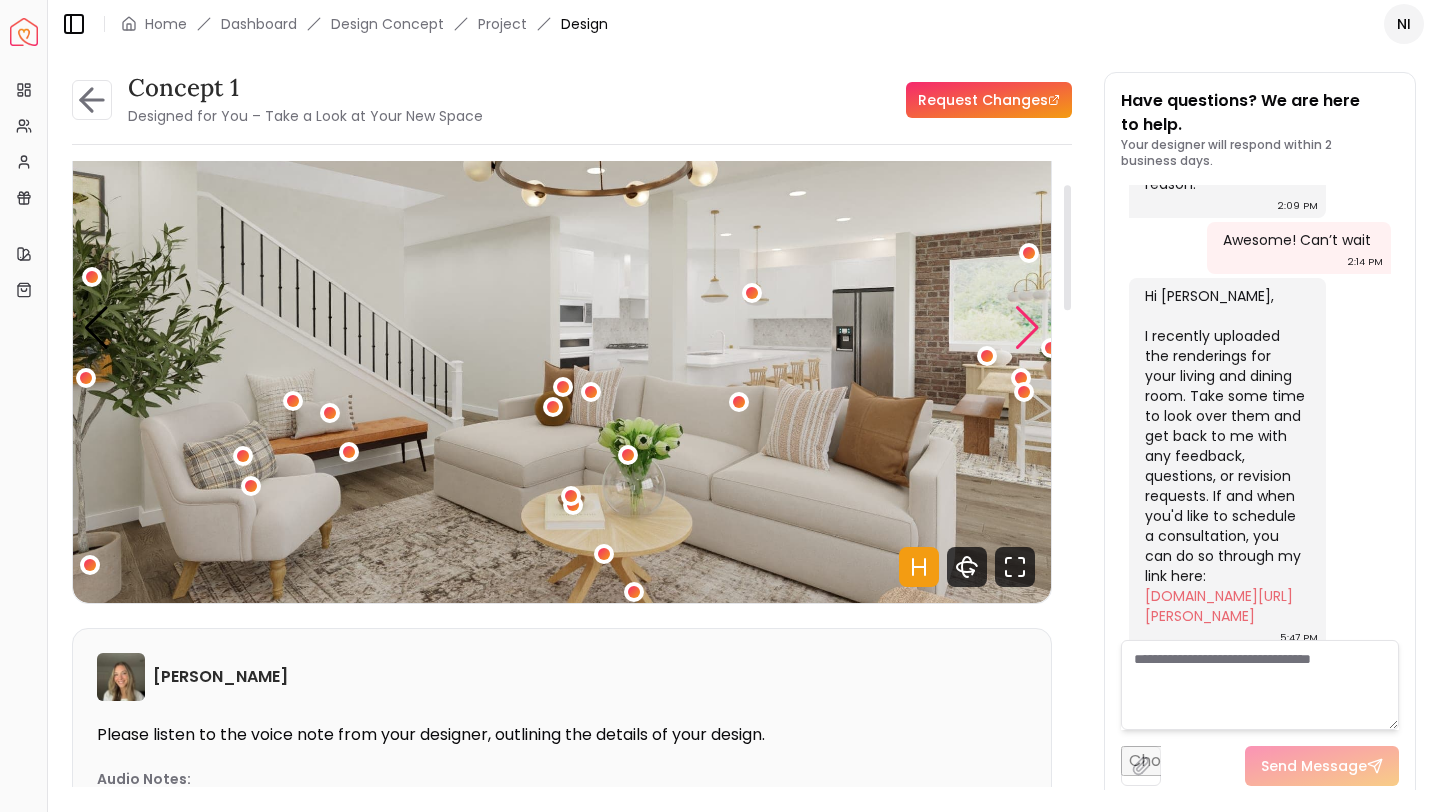 click at bounding box center (1027, 328) 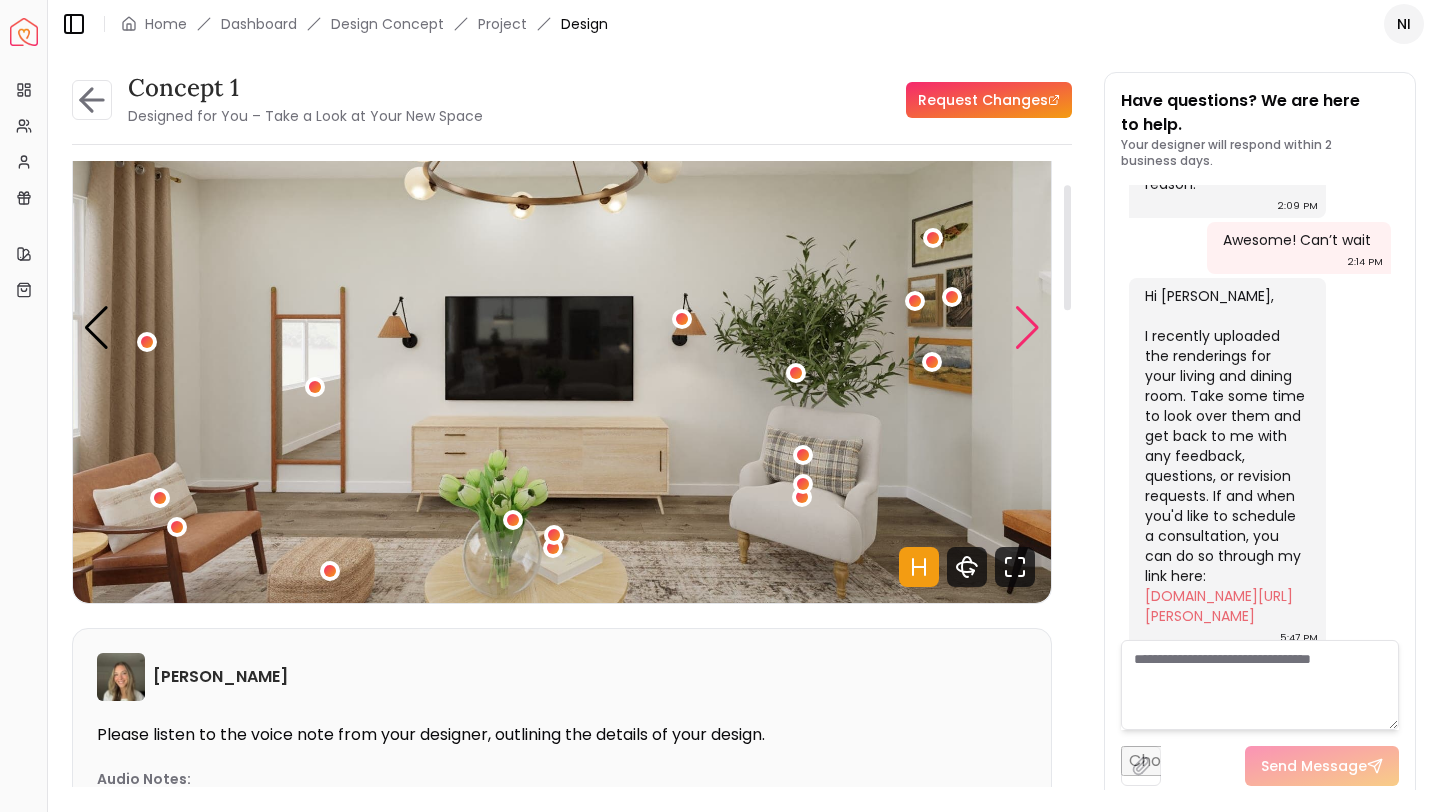 click at bounding box center [1027, 328] 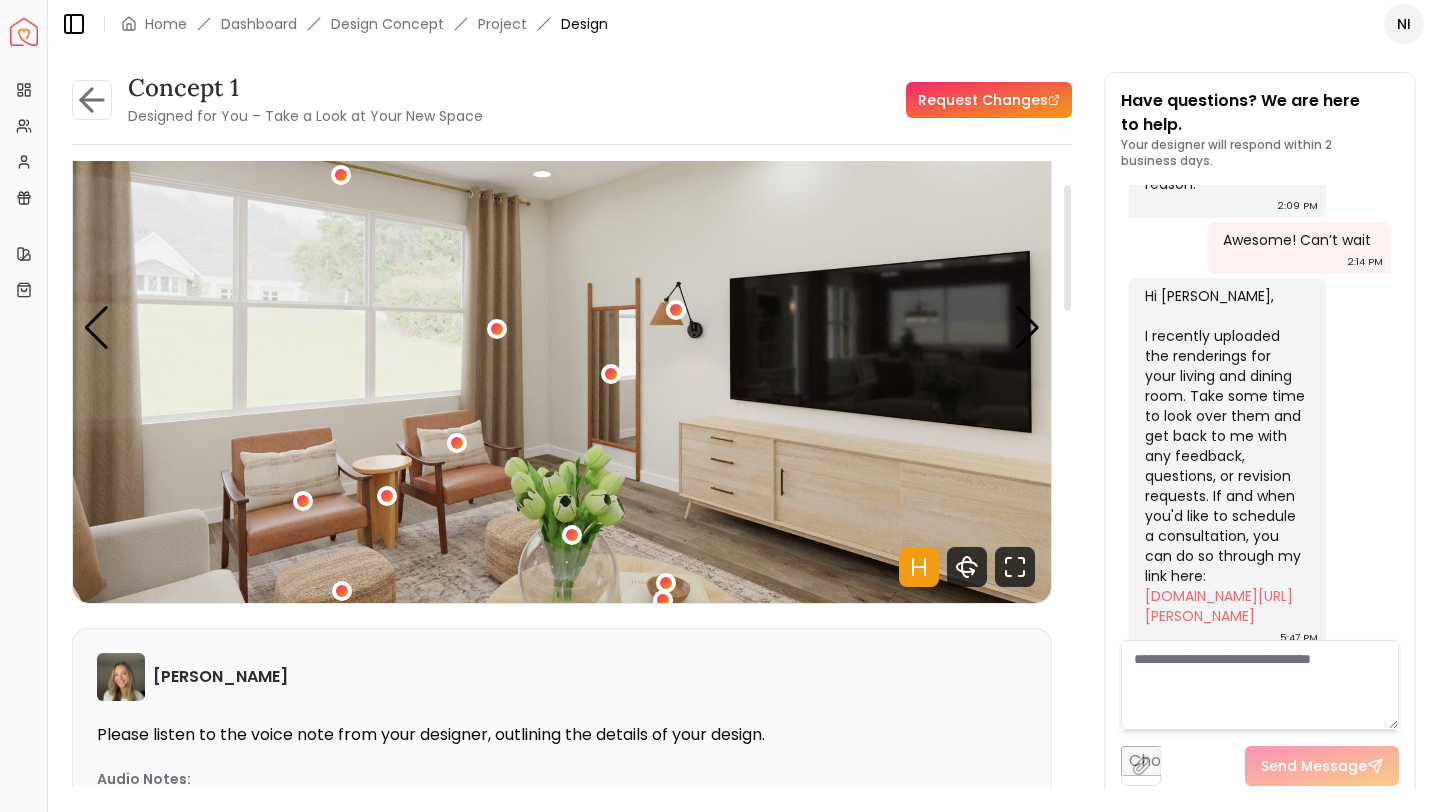 click at bounding box center [562, 328] 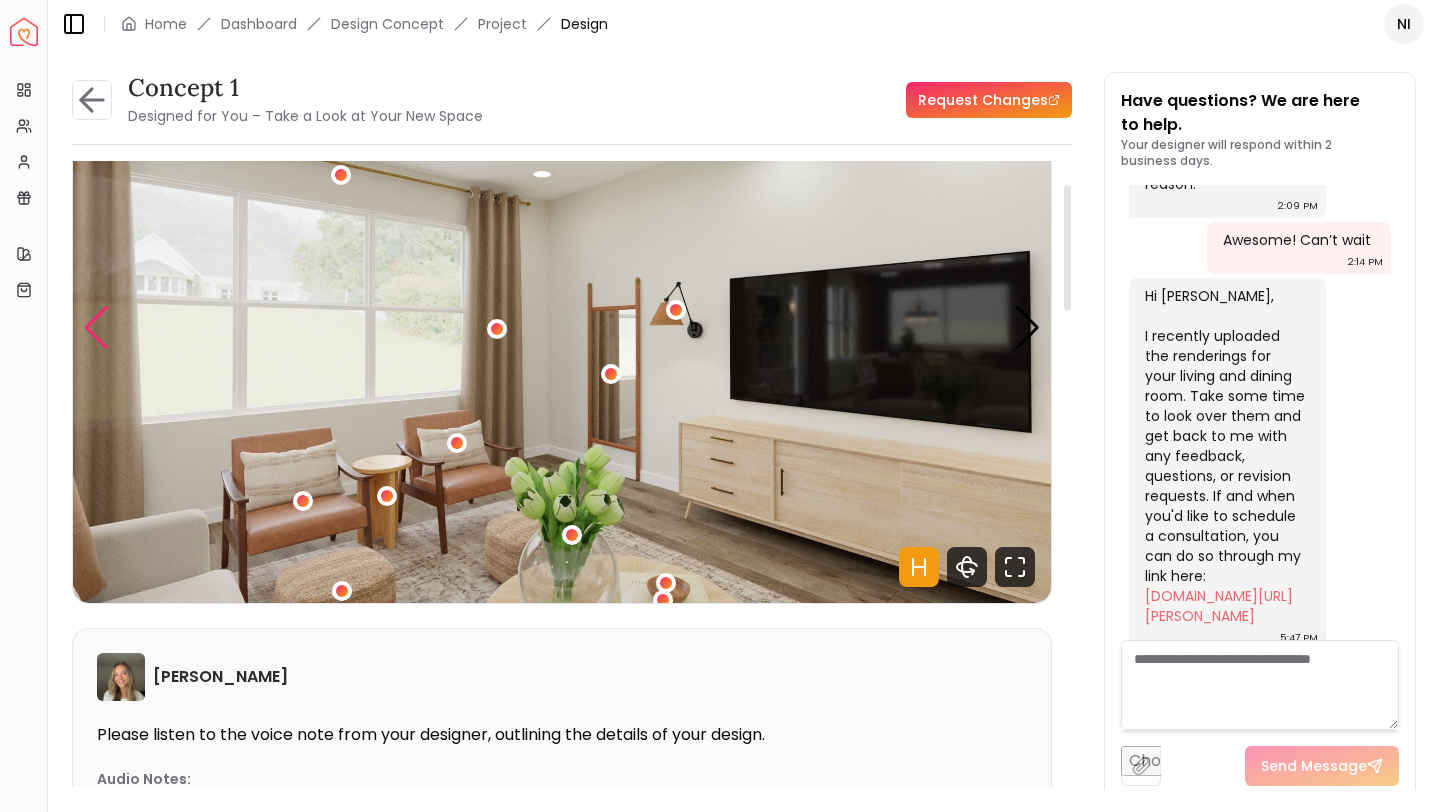 click at bounding box center [96, 328] 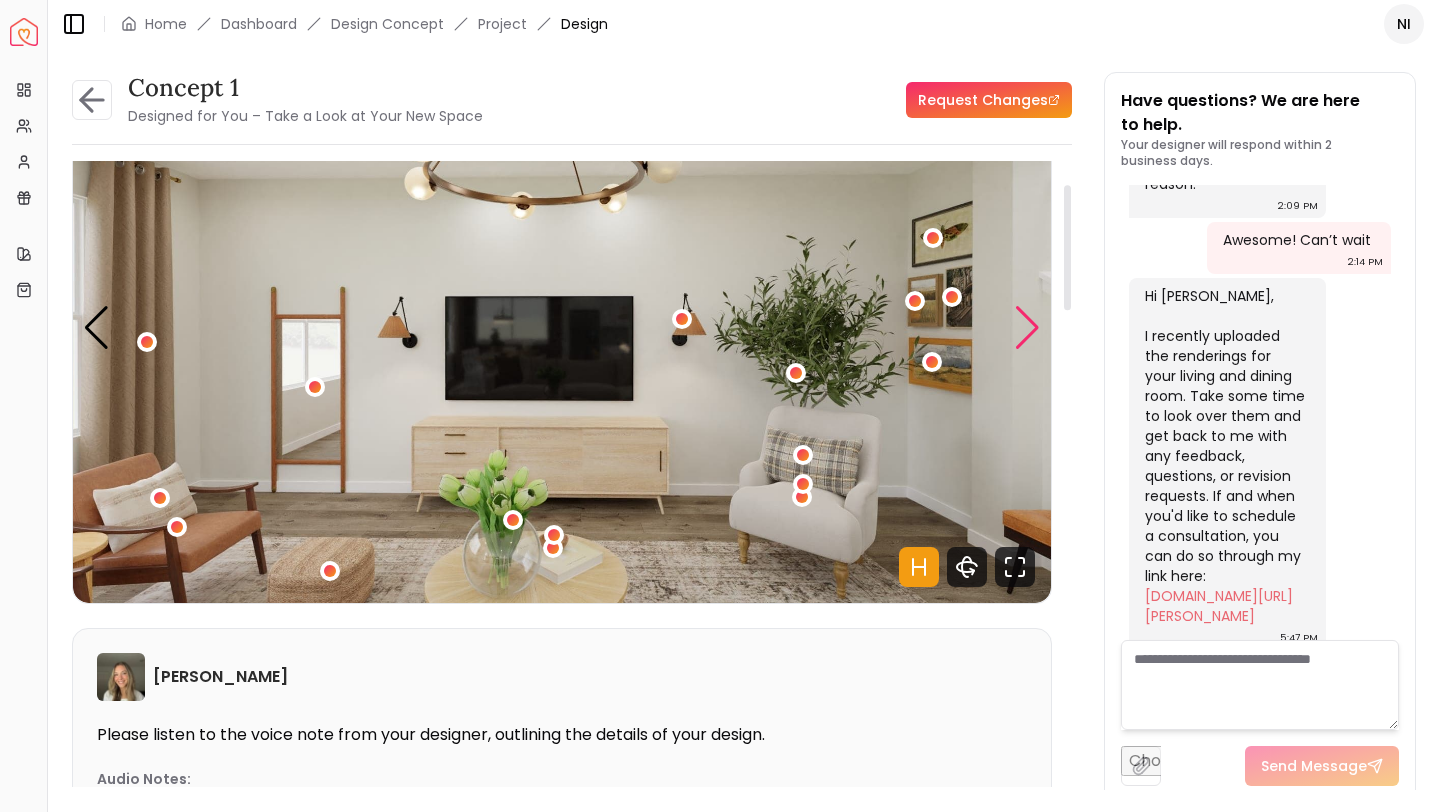 click at bounding box center (1027, 328) 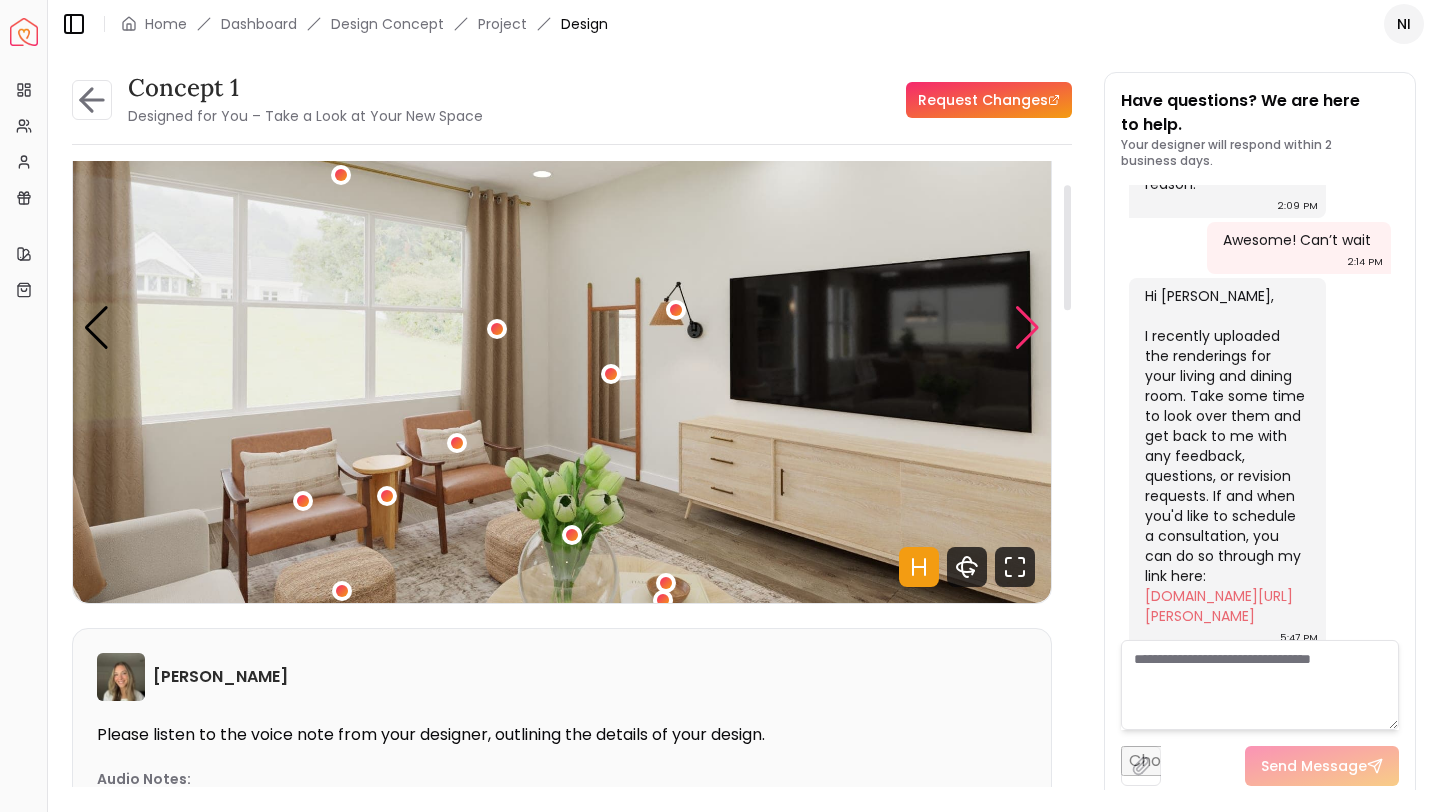 click at bounding box center [1027, 328] 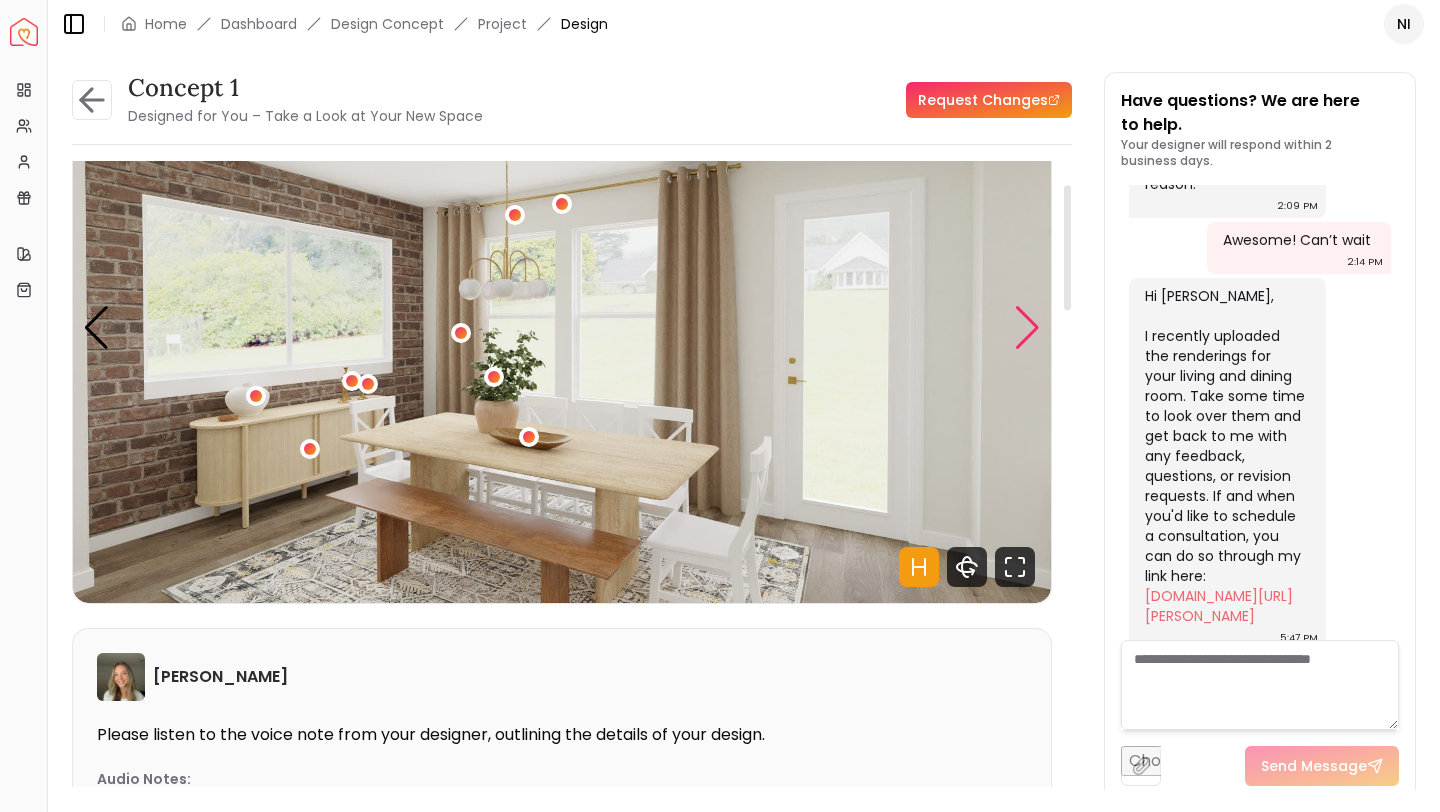 click at bounding box center [1027, 328] 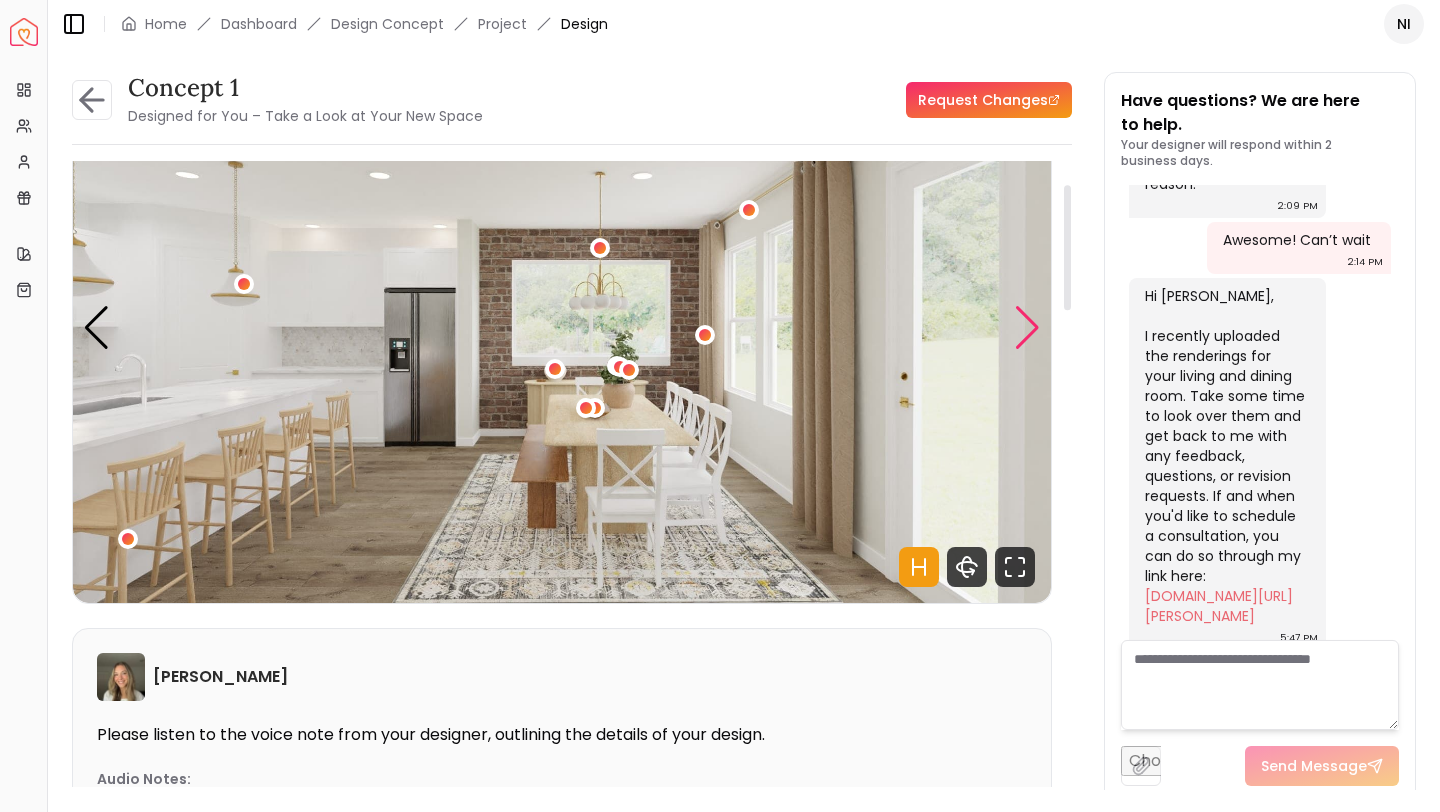 click at bounding box center (1027, 328) 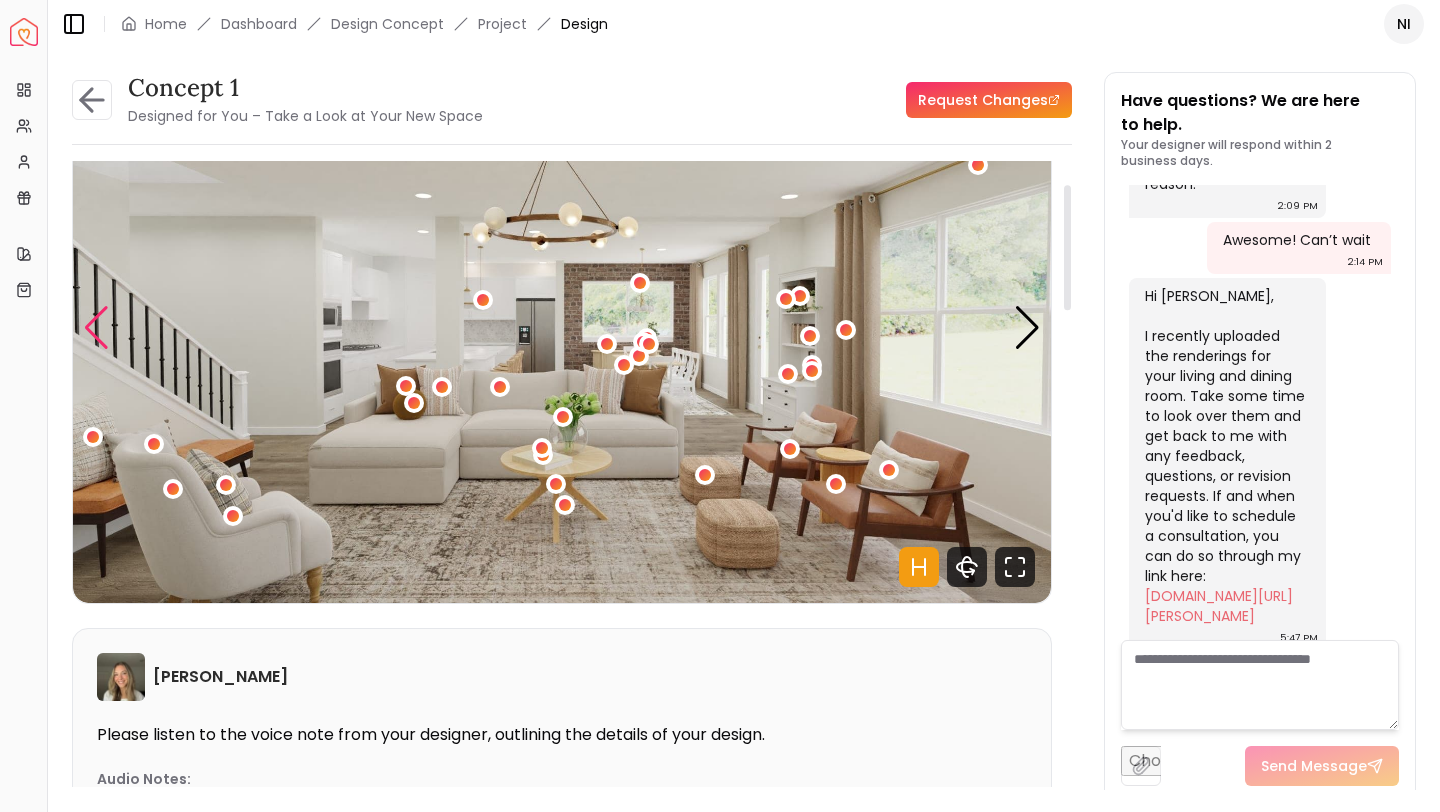 click at bounding box center [96, 328] 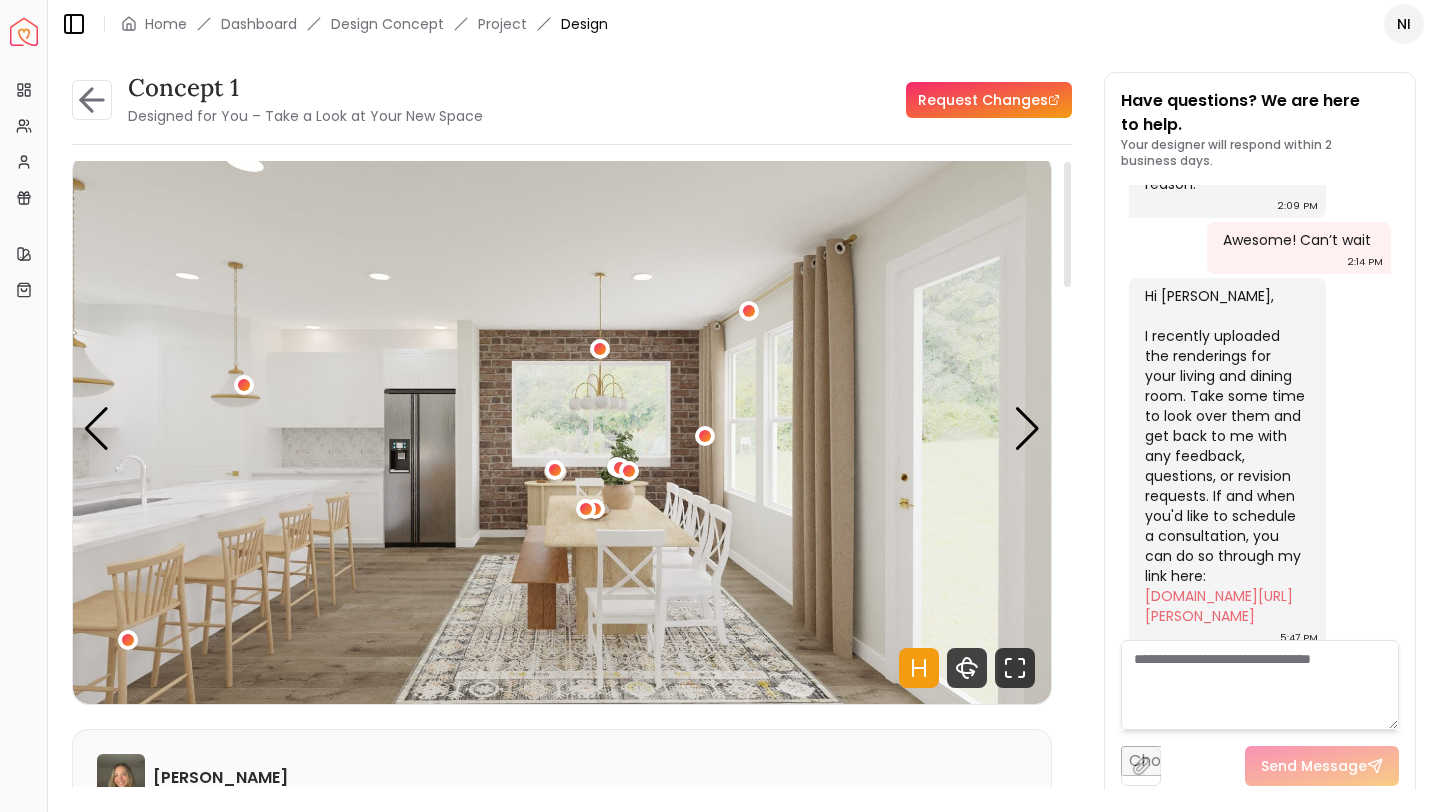 scroll, scrollTop: 0, scrollLeft: 0, axis: both 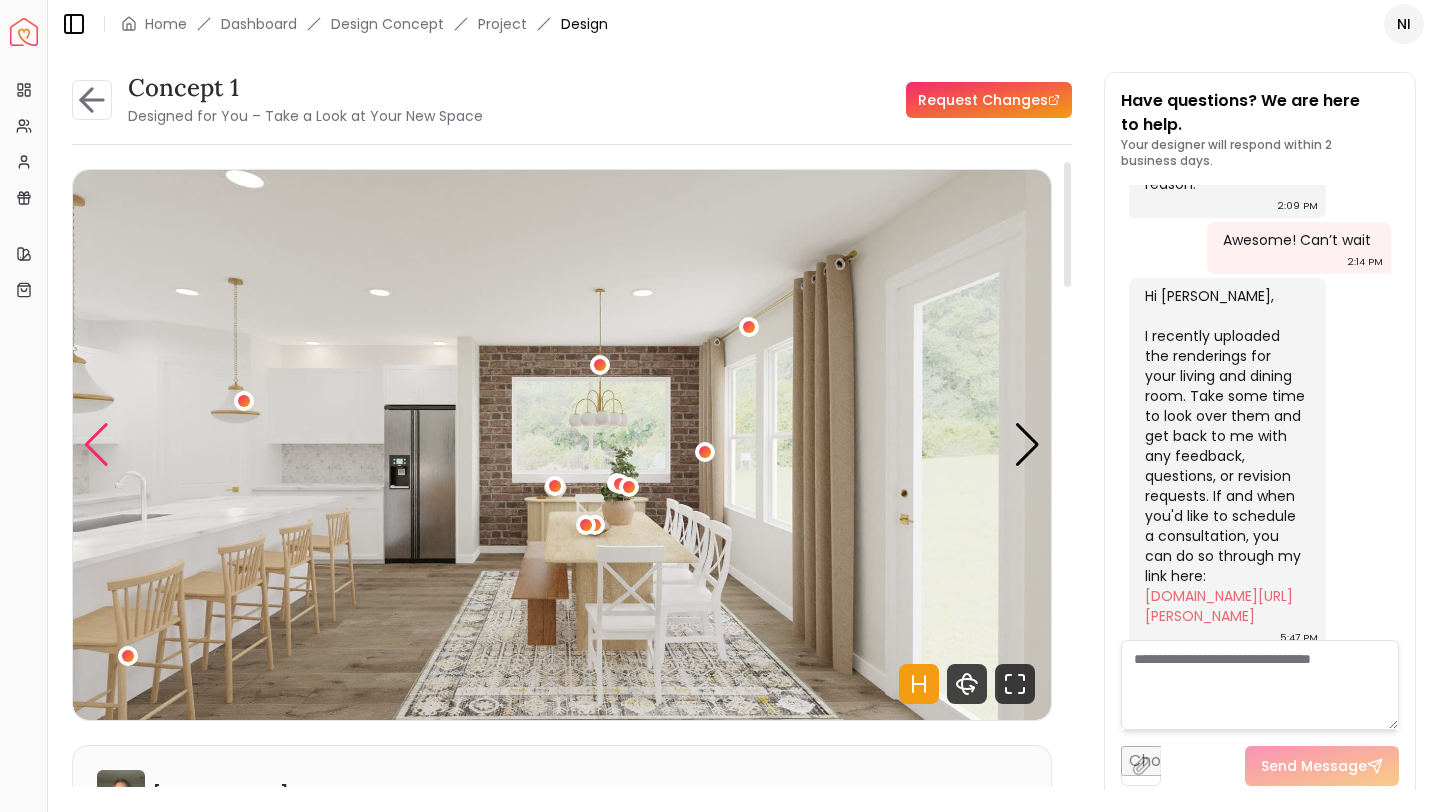 click at bounding box center (96, 445) 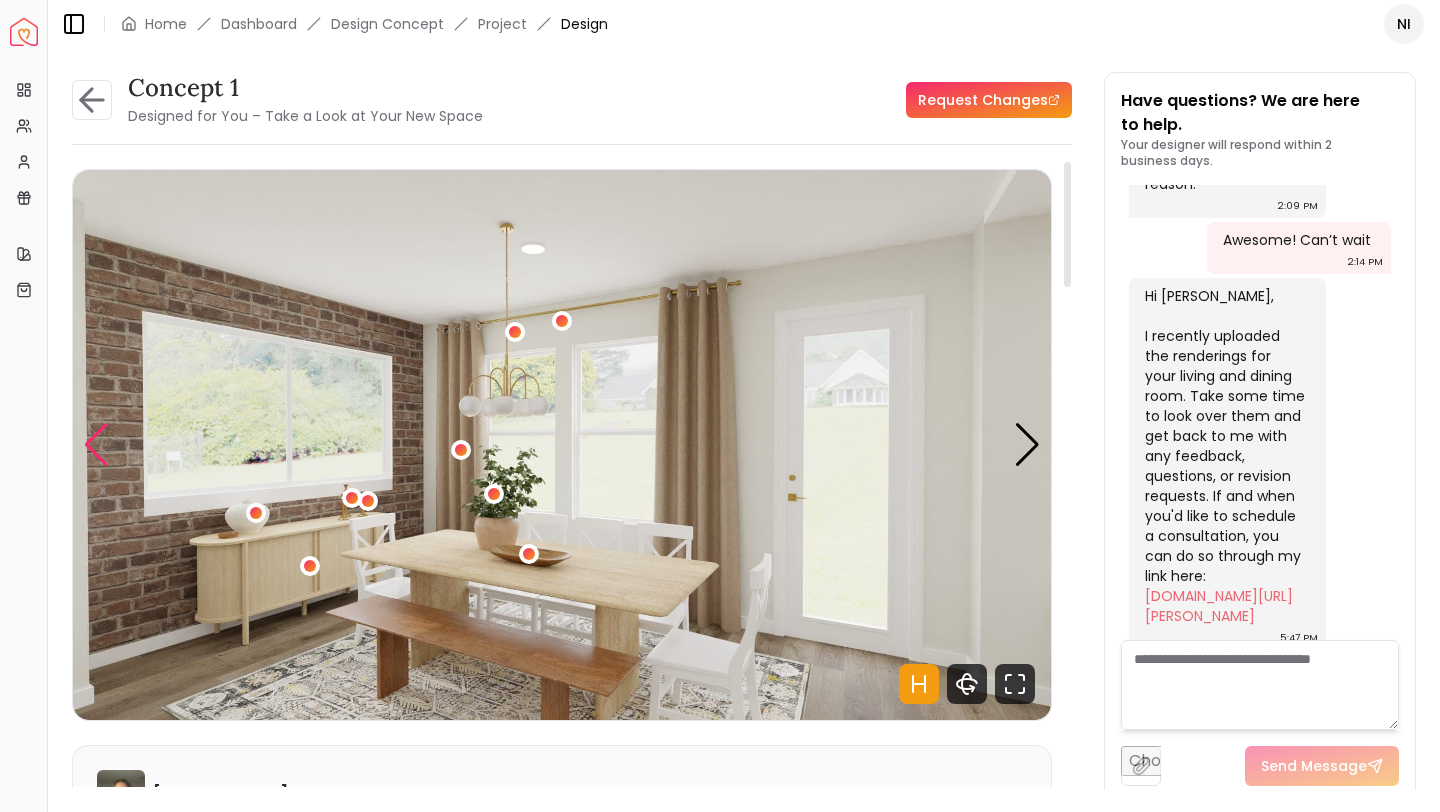 click at bounding box center [96, 445] 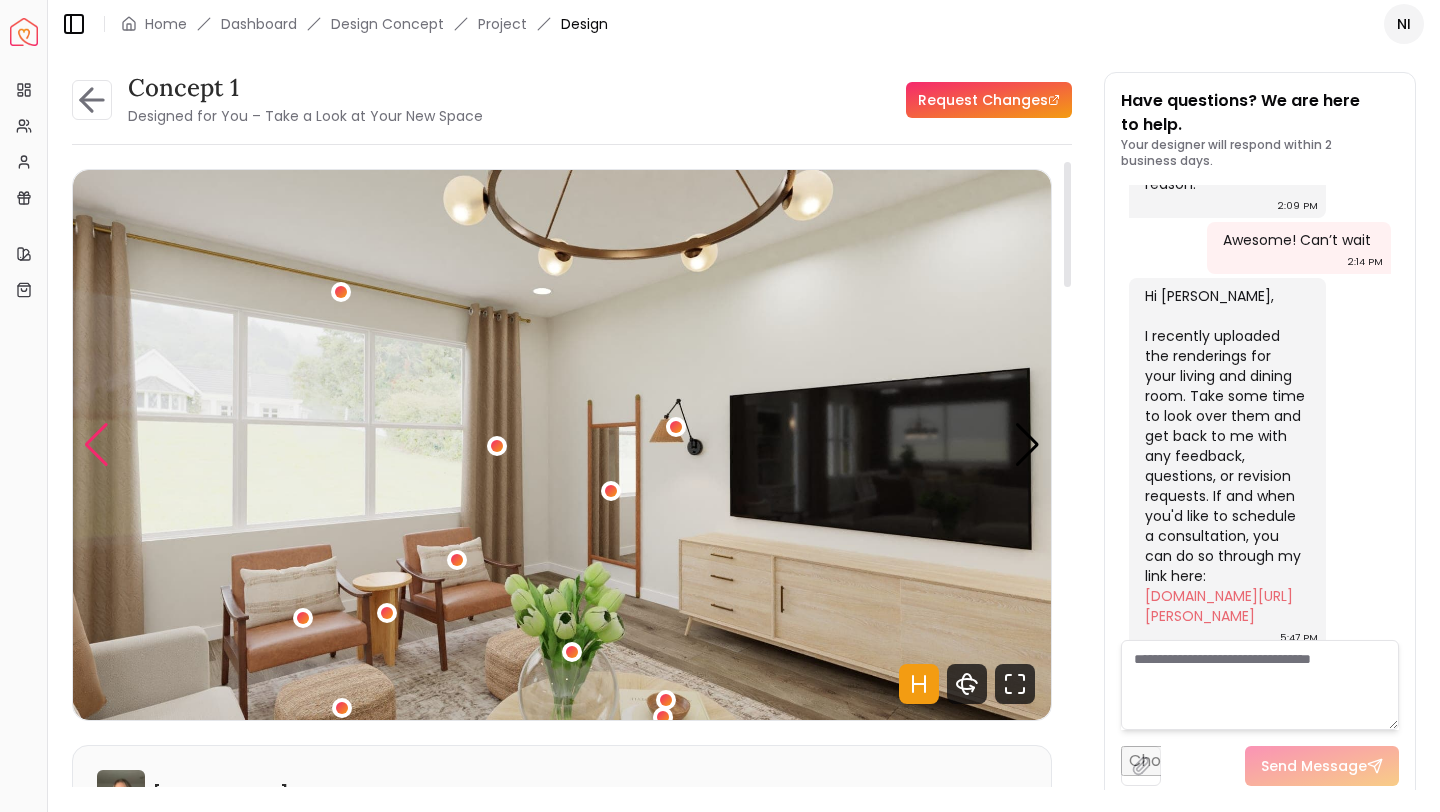click at bounding box center [96, 445] 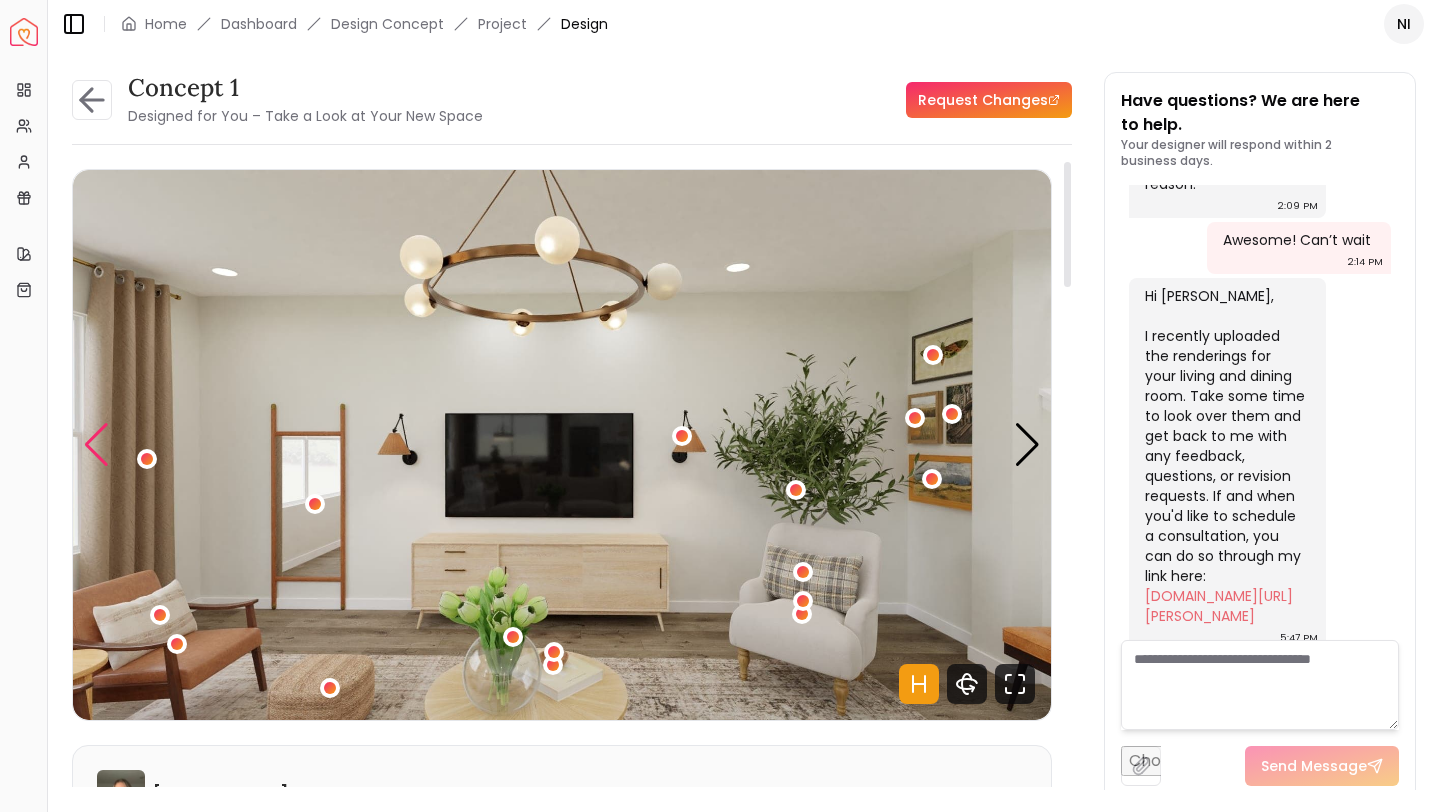 click at bounding box center (96, 445) 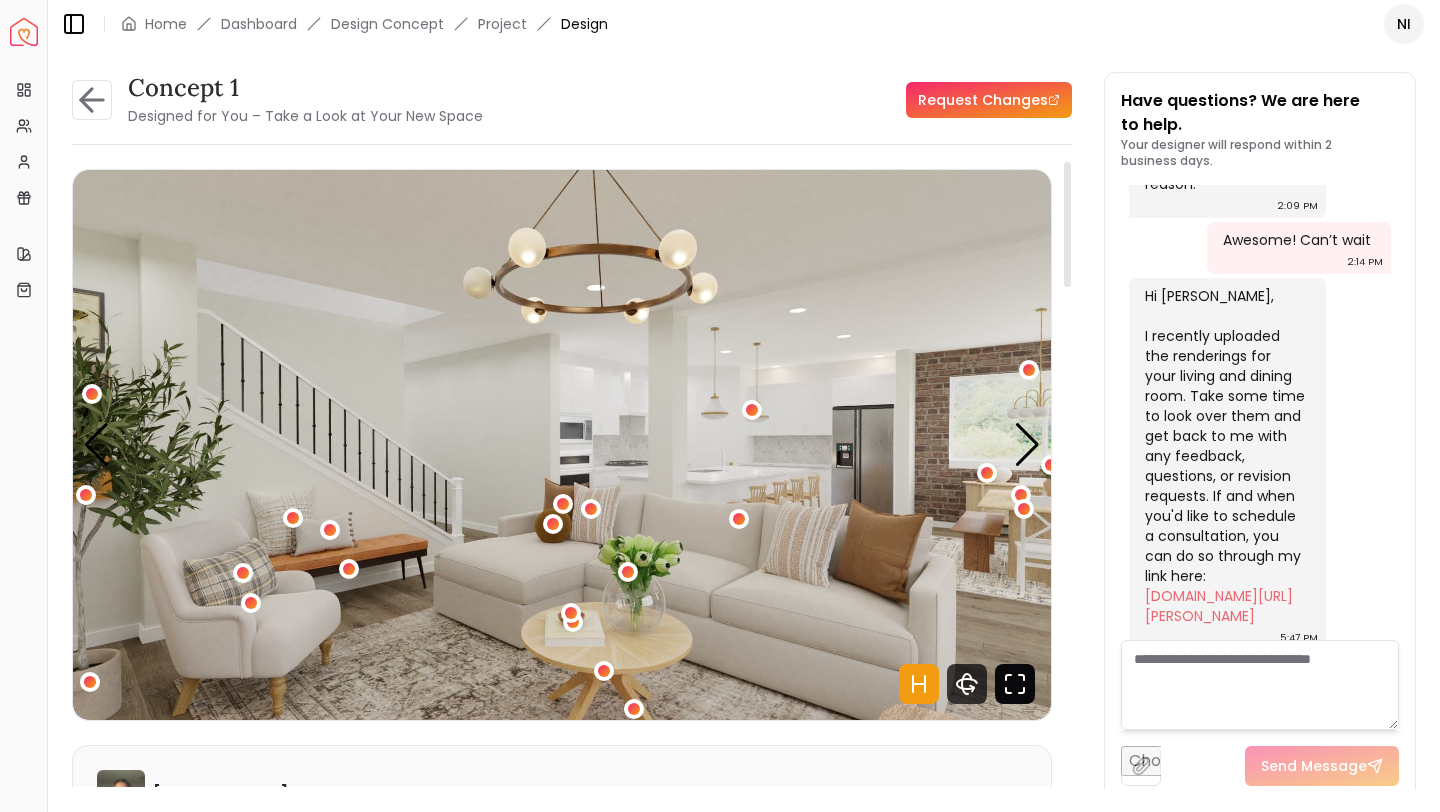 click 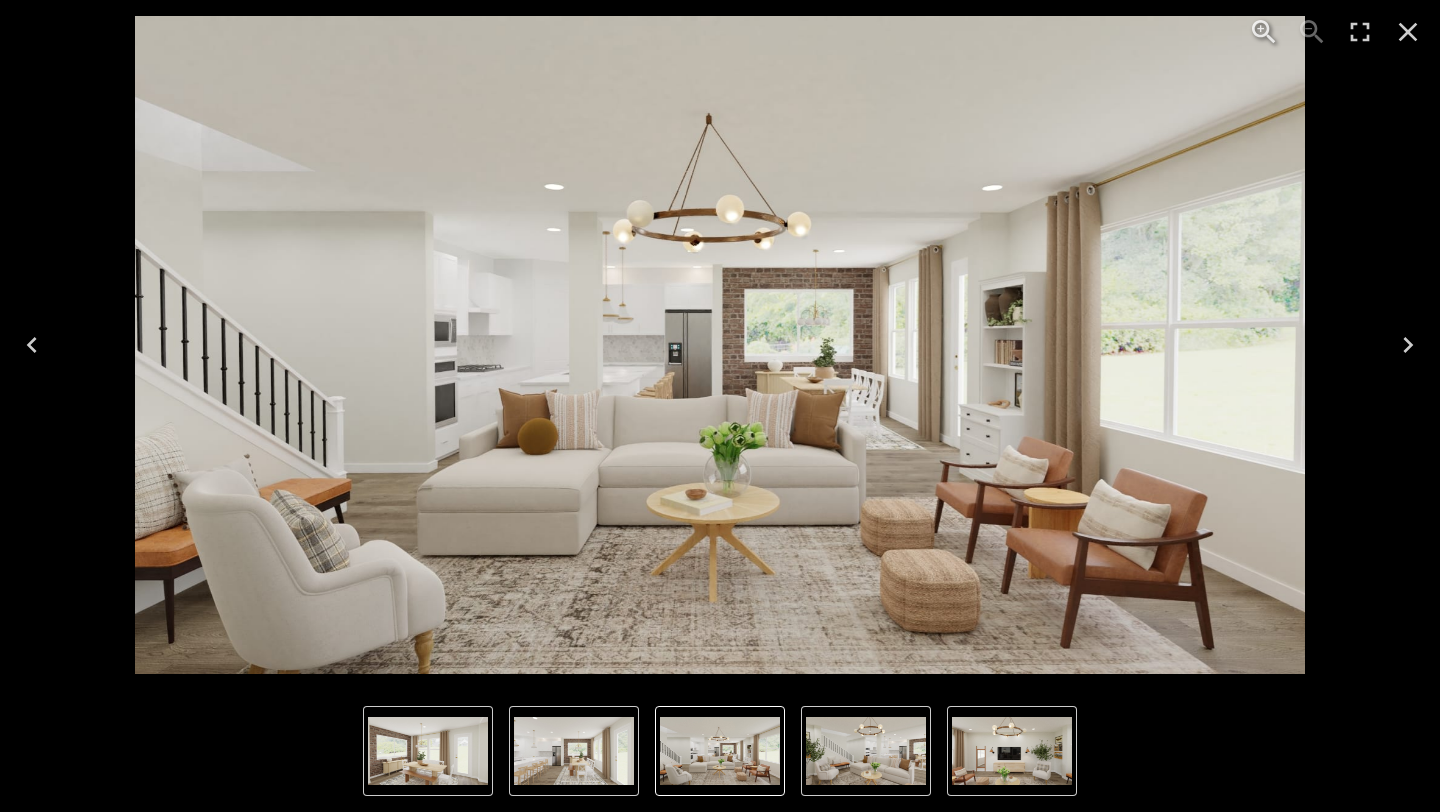 click 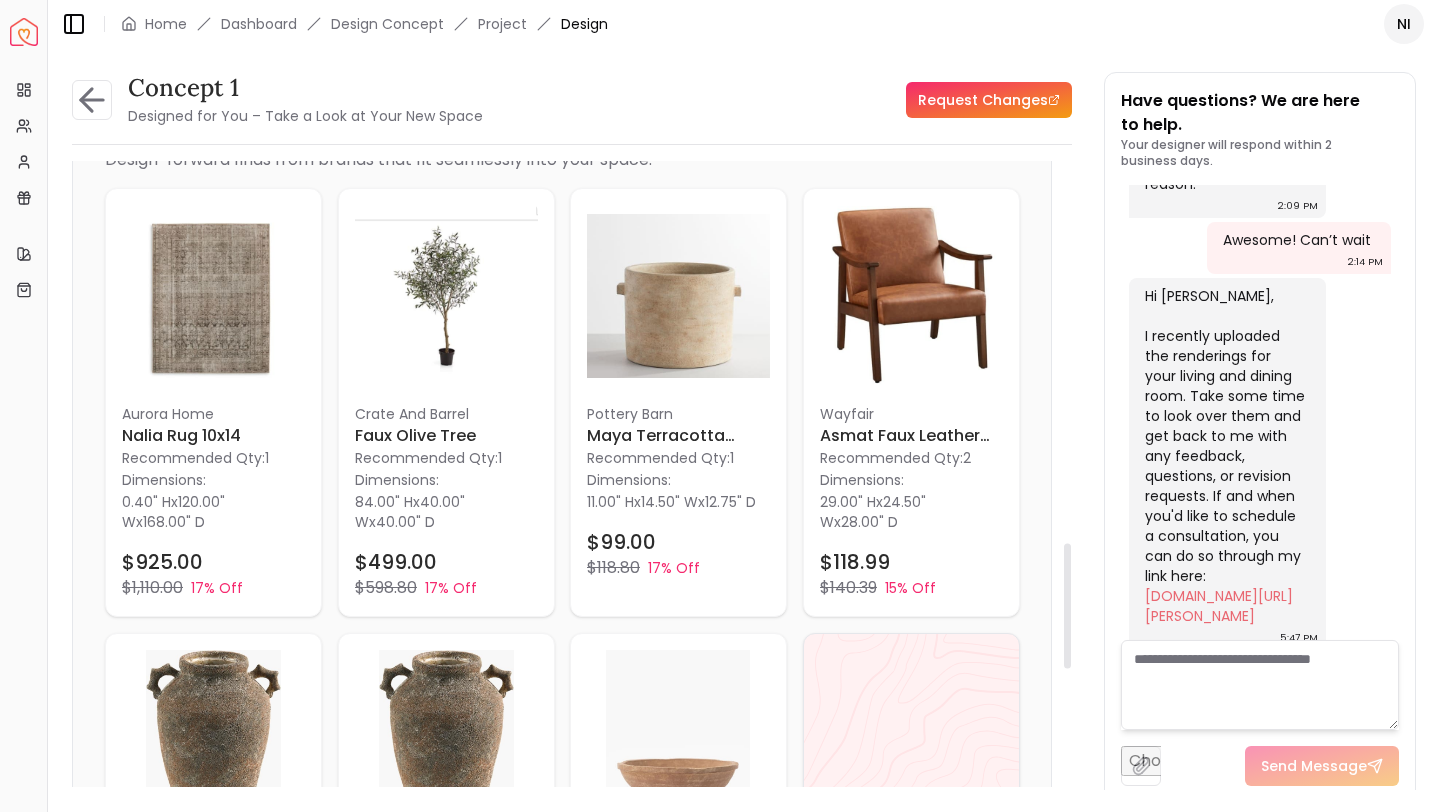 scroll, scrollTop: 1914, scrollLeft: 0, axis: vertical 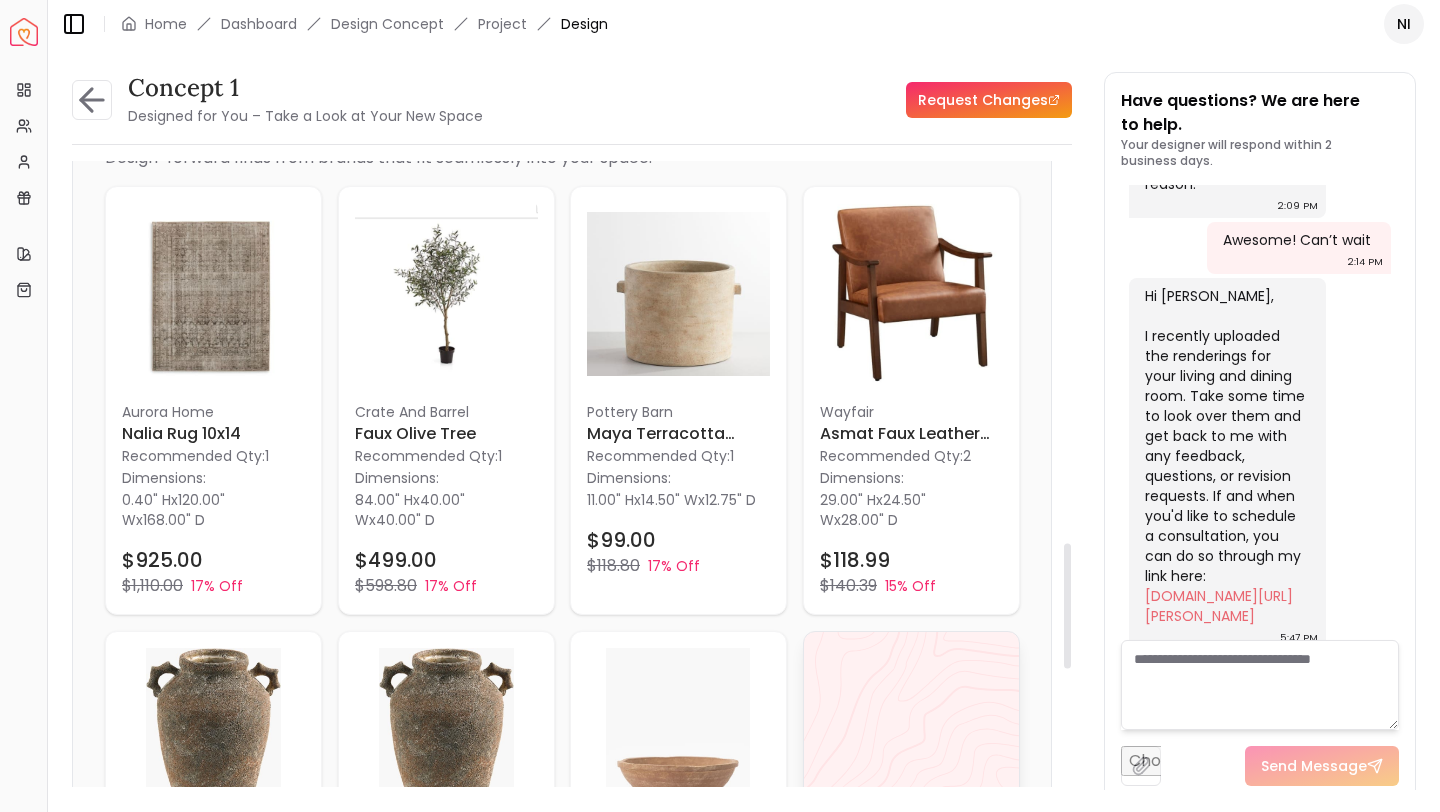 click on "View All" at bounding box center (911, 835) 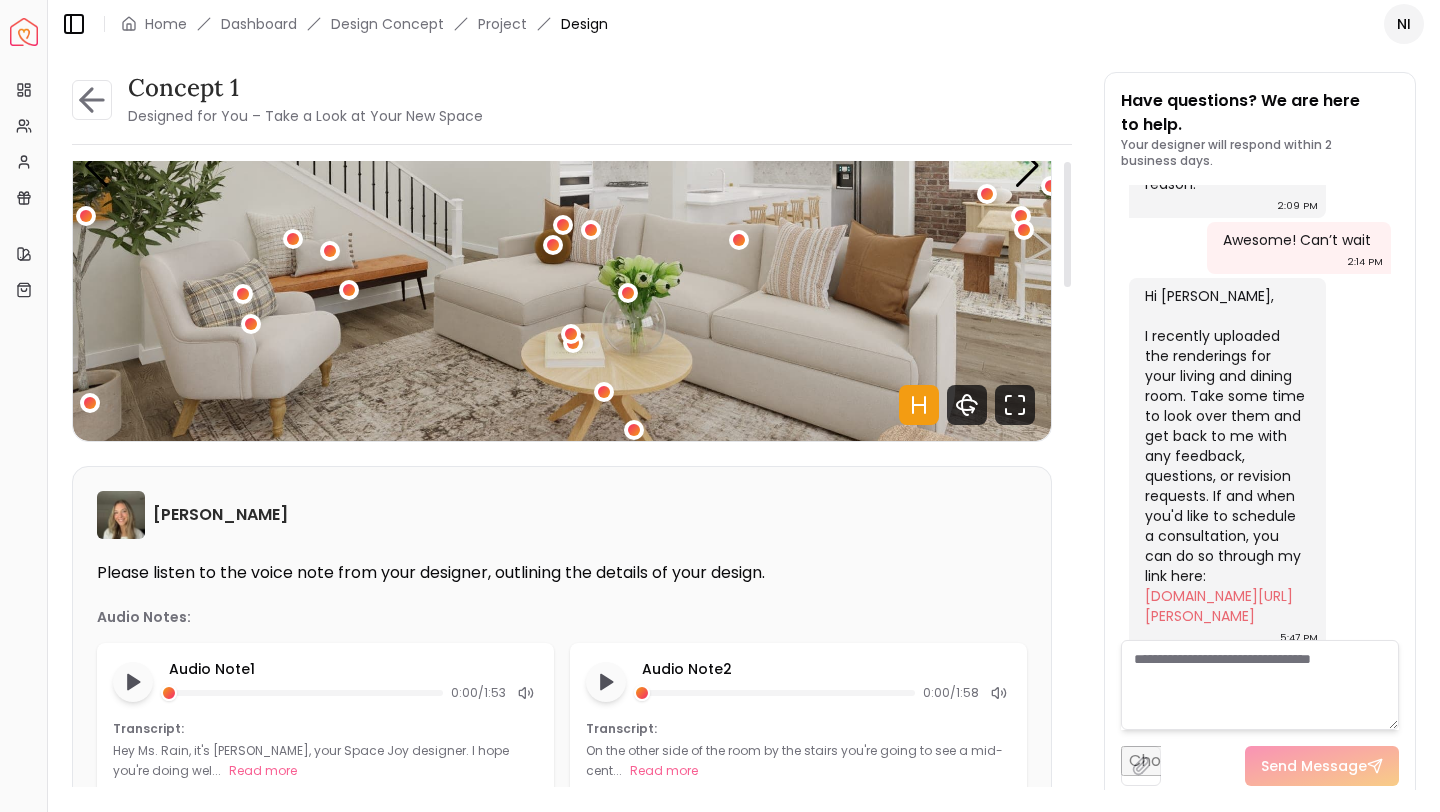 scroll, scrollTop: 0, scrollLeft: 0, axis: both 